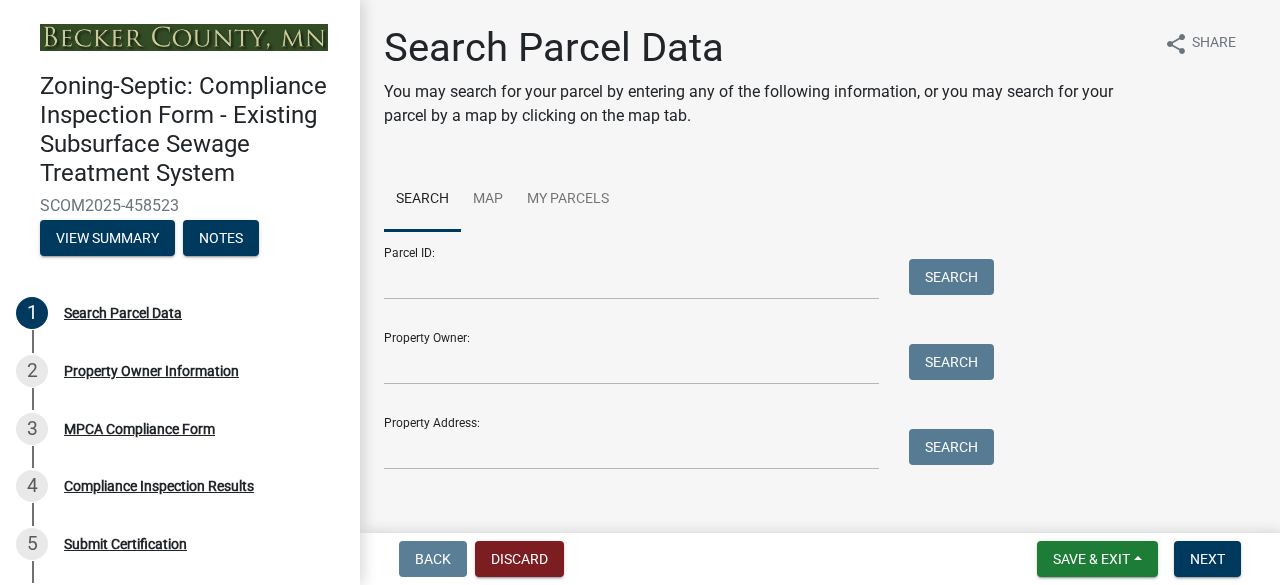 scroll, scrollTop: 0, scrollLeft: 0, axis: both 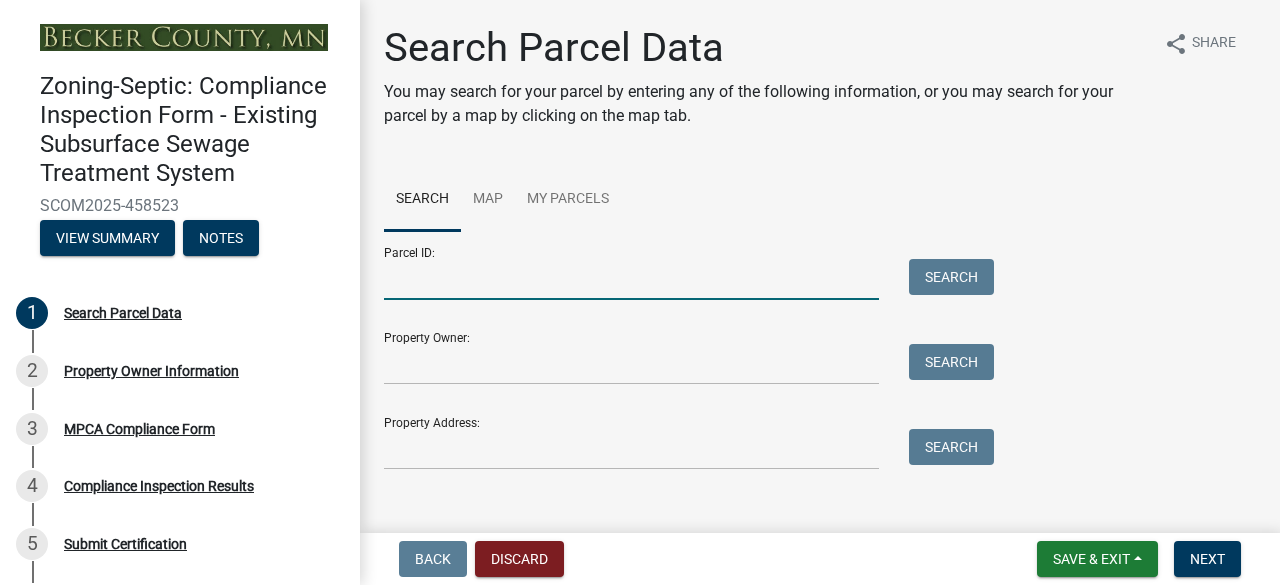 click on "Parcel ID:" at bounding box center [631, 279] 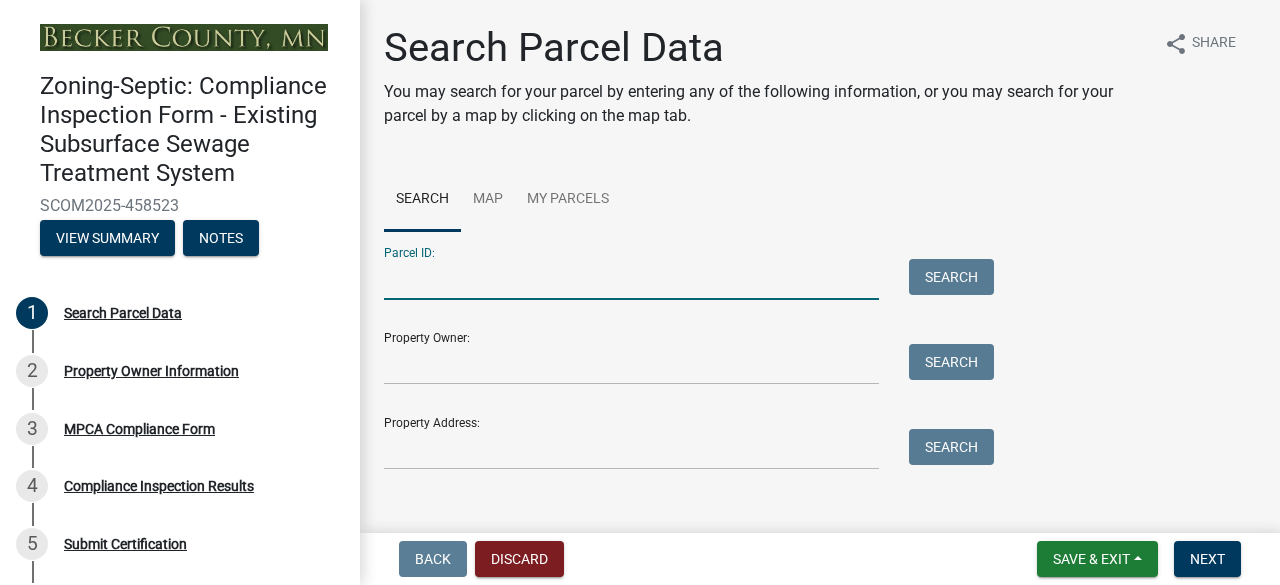 paste on "080916000" 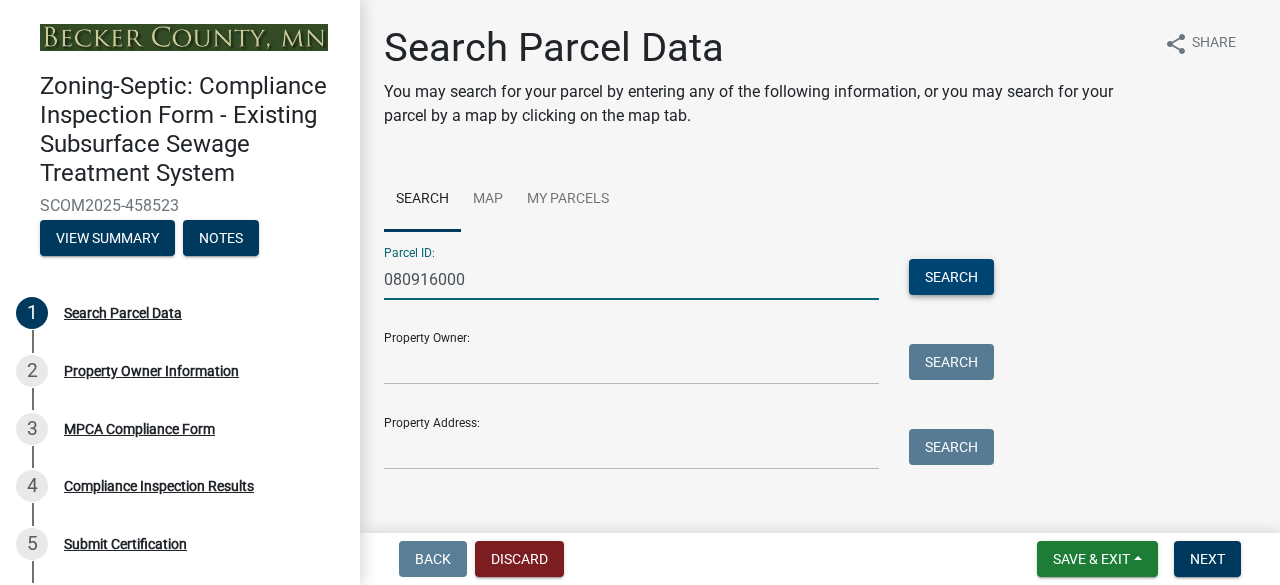 type on "080916000" 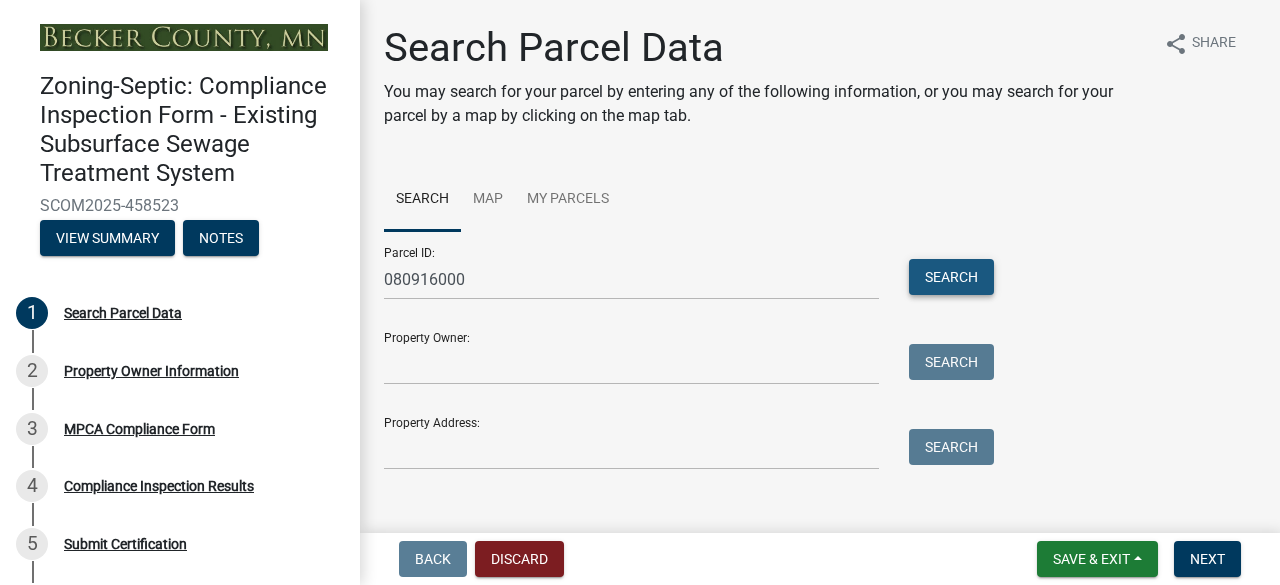 click on "Search" at bounding box center [951, 277] 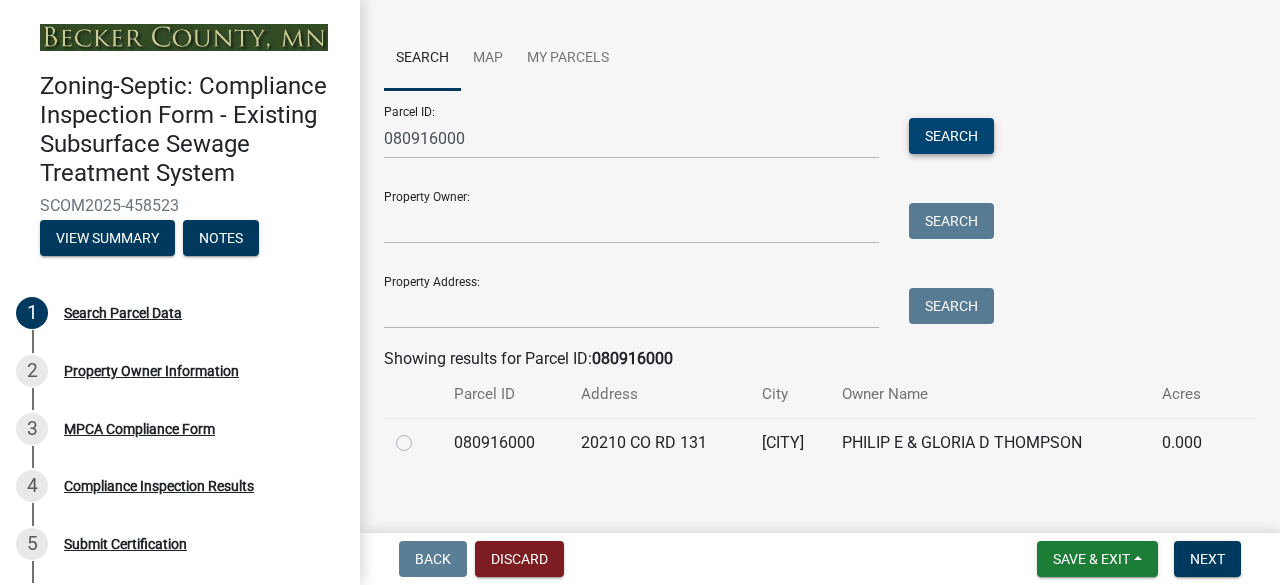 scroll, scrollTop: 160, scrollLeft: 0, axis: vertical 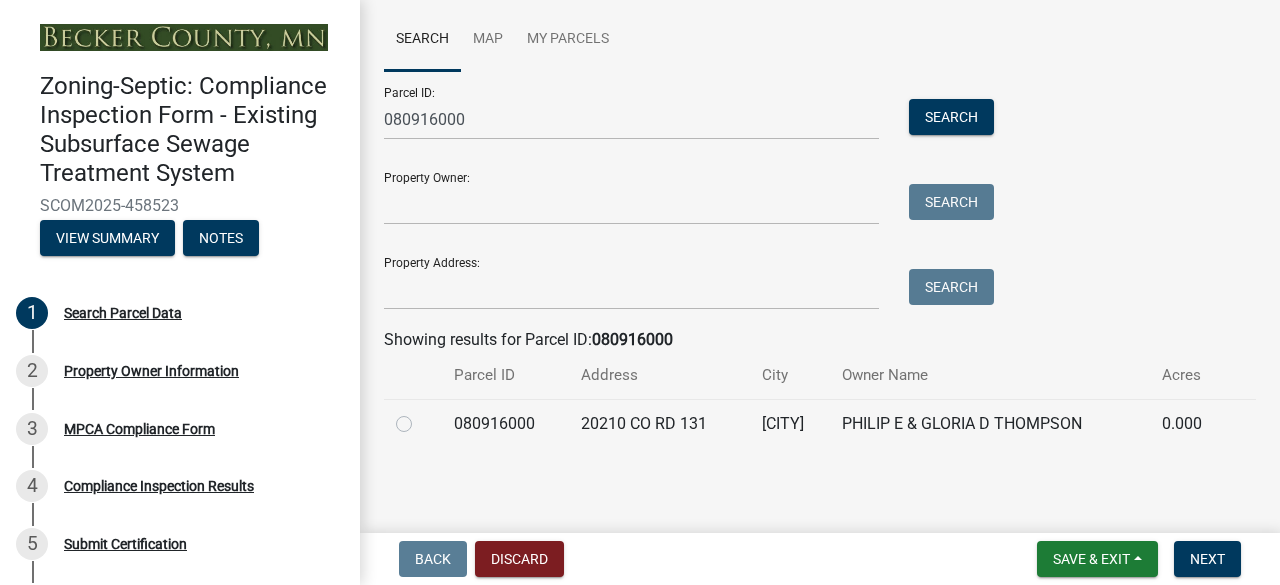 click 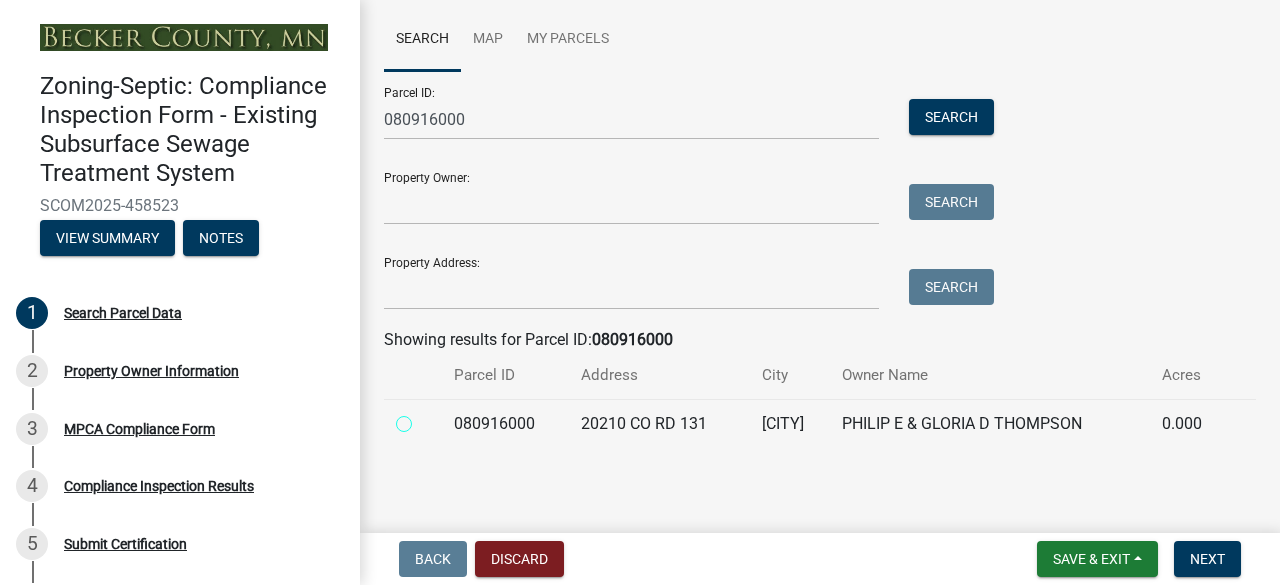 click at bounding box center [426, 418] 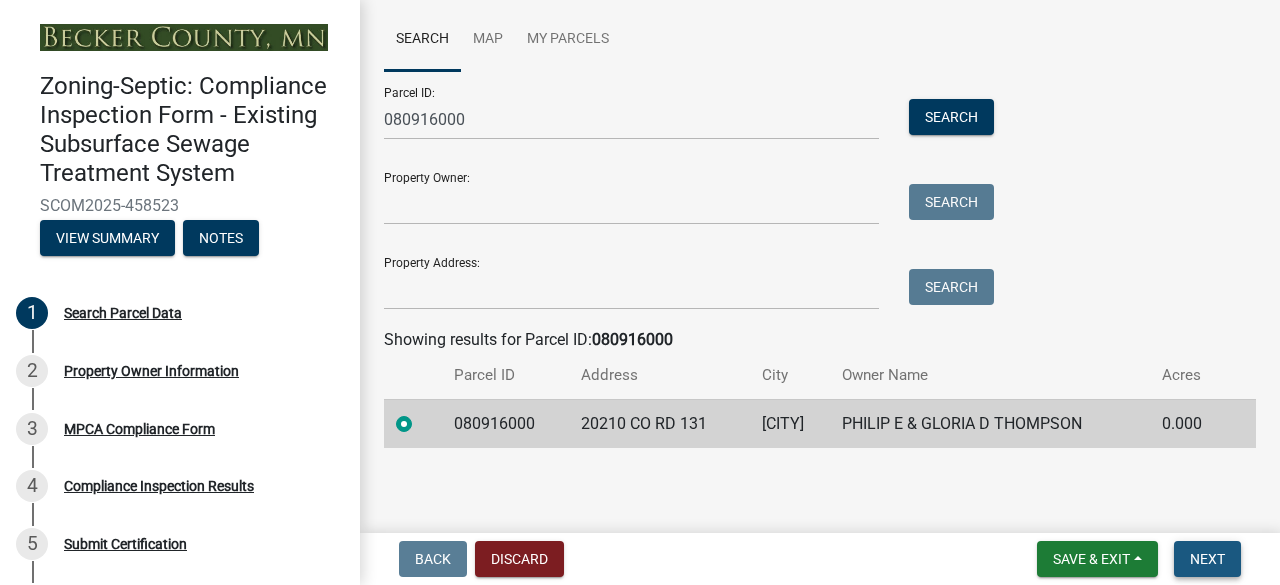 click on "Next" at bounding box center (1207, 559) 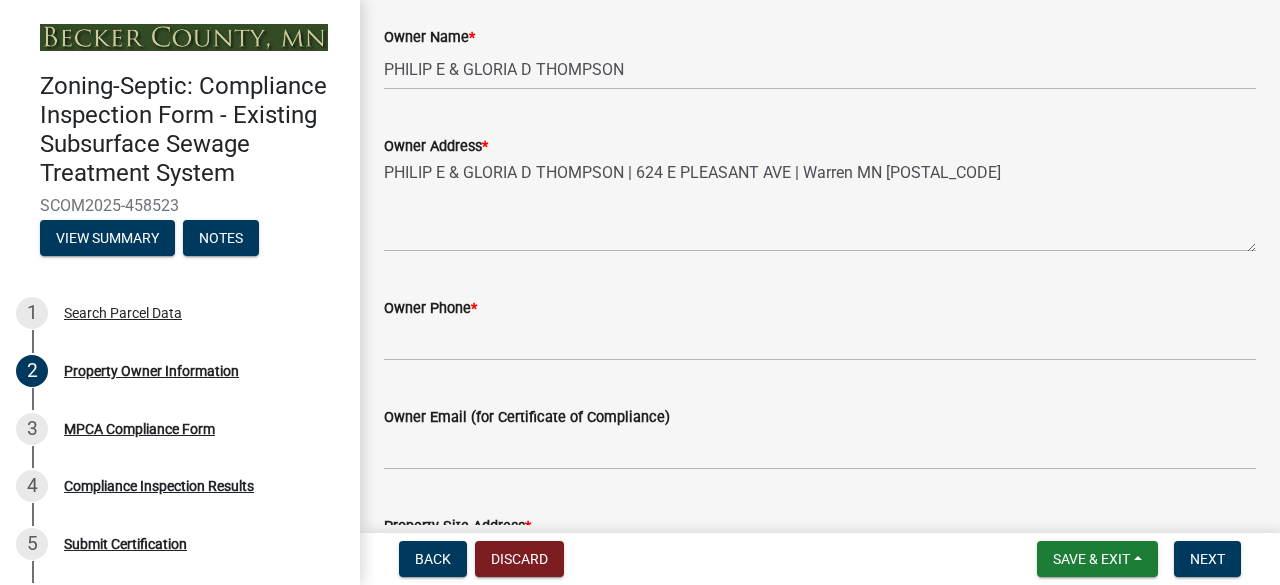 scroll, scrollTop: 500, scrollLeft: 0, axis: vertical 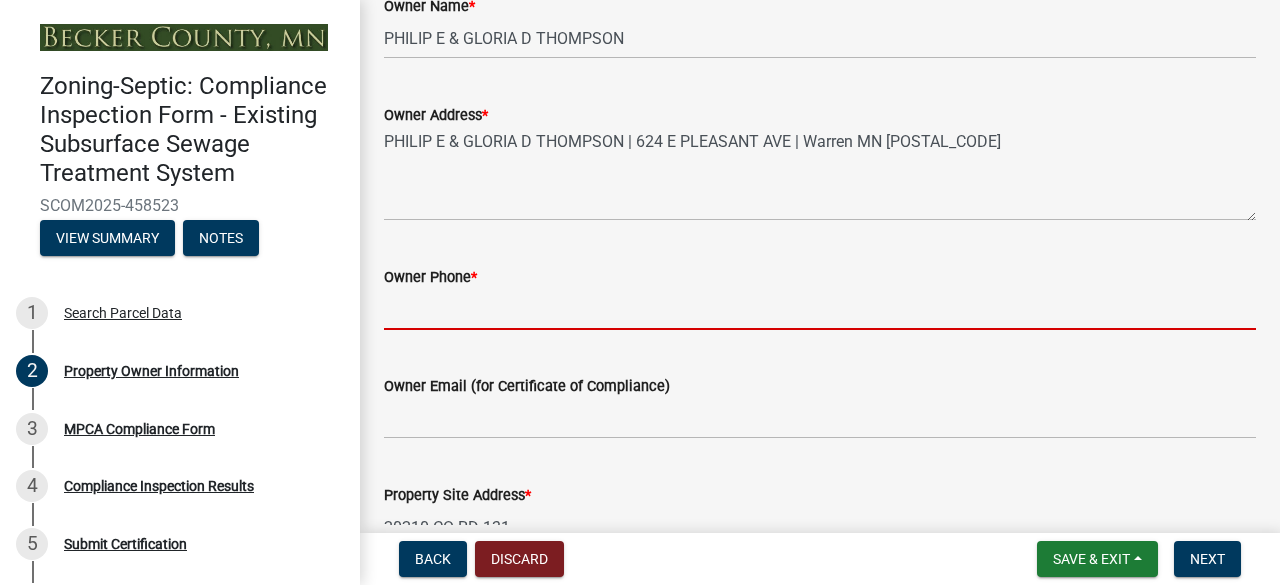 click on "Owner Phone  *" at bounding box center [820, 309] 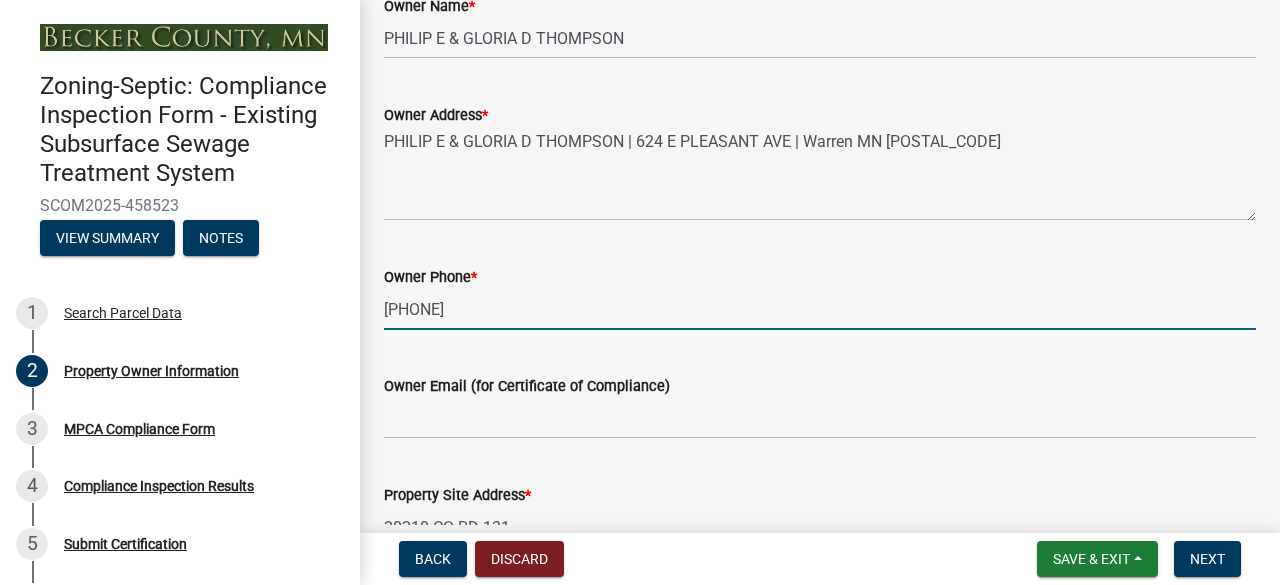 type on "[PHONE]" 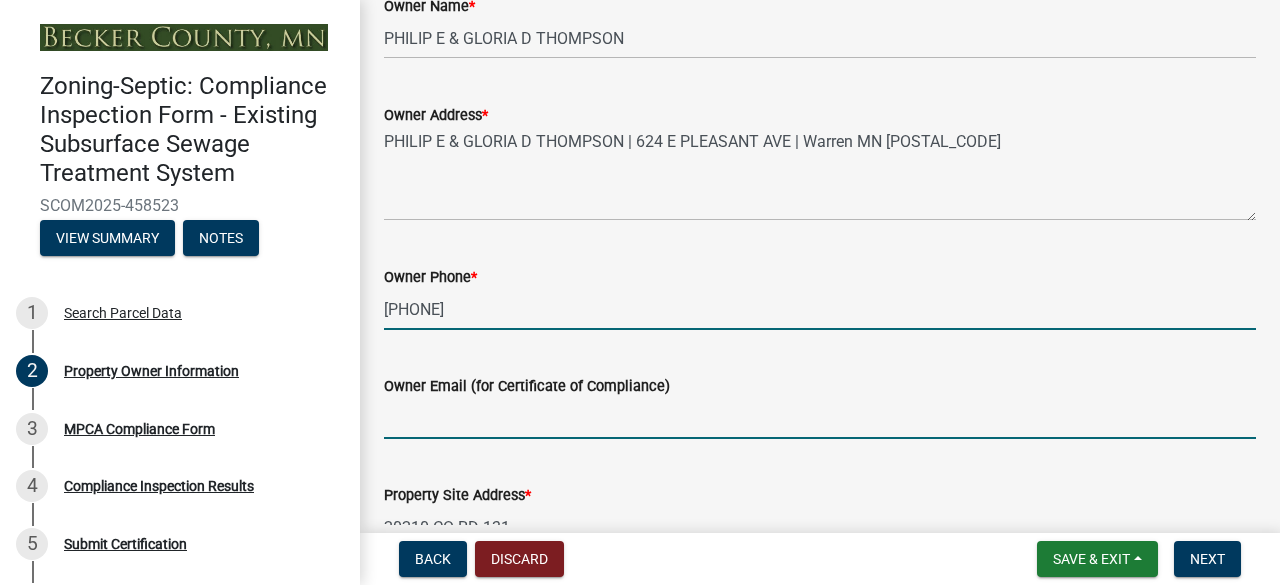 click on "Owner Email (for Certificate of Compliance)" at bounding box center (820, 418) 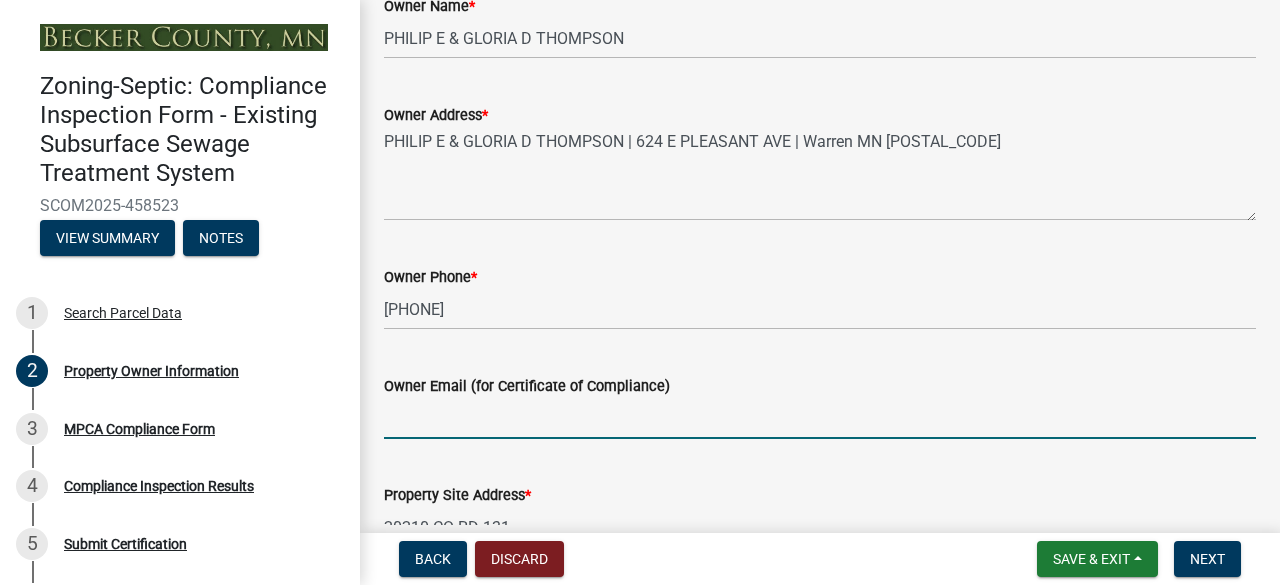 paste on "[EMAIL]" 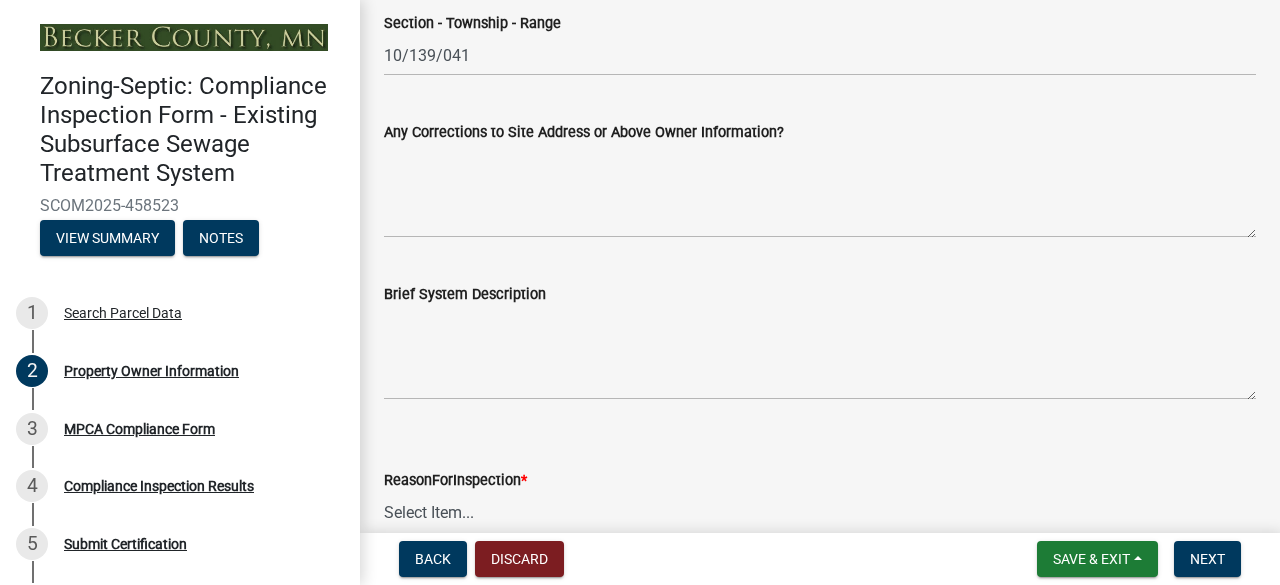 scroll, scrollTop: 1200, scrollLeft: 0, axis: vertical 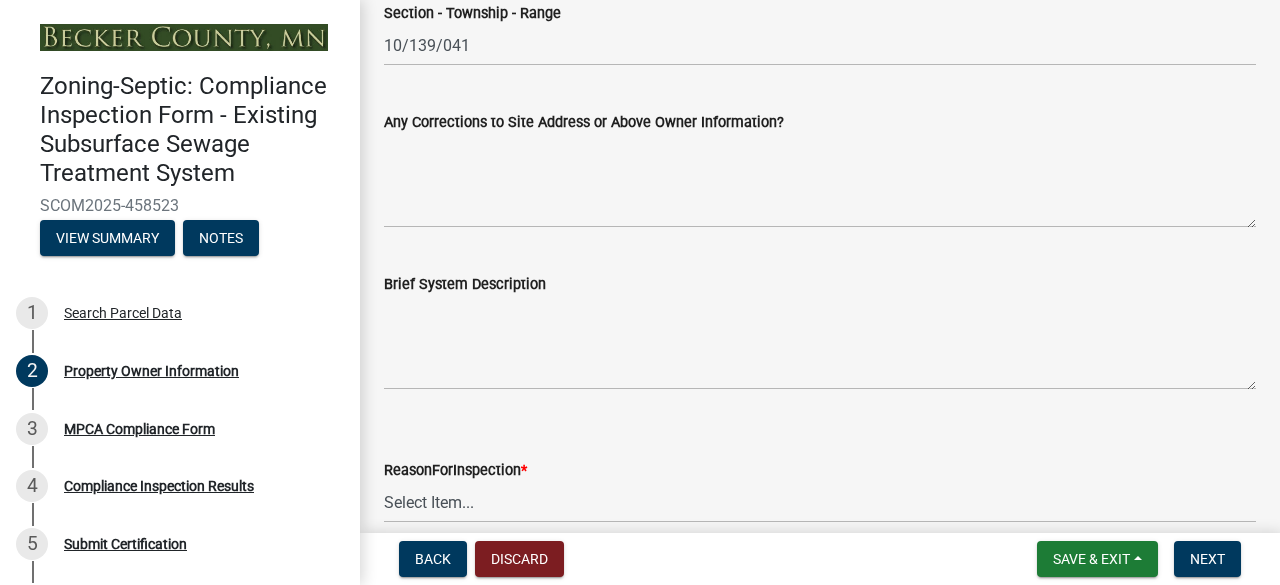 type on "[EMAIL]" 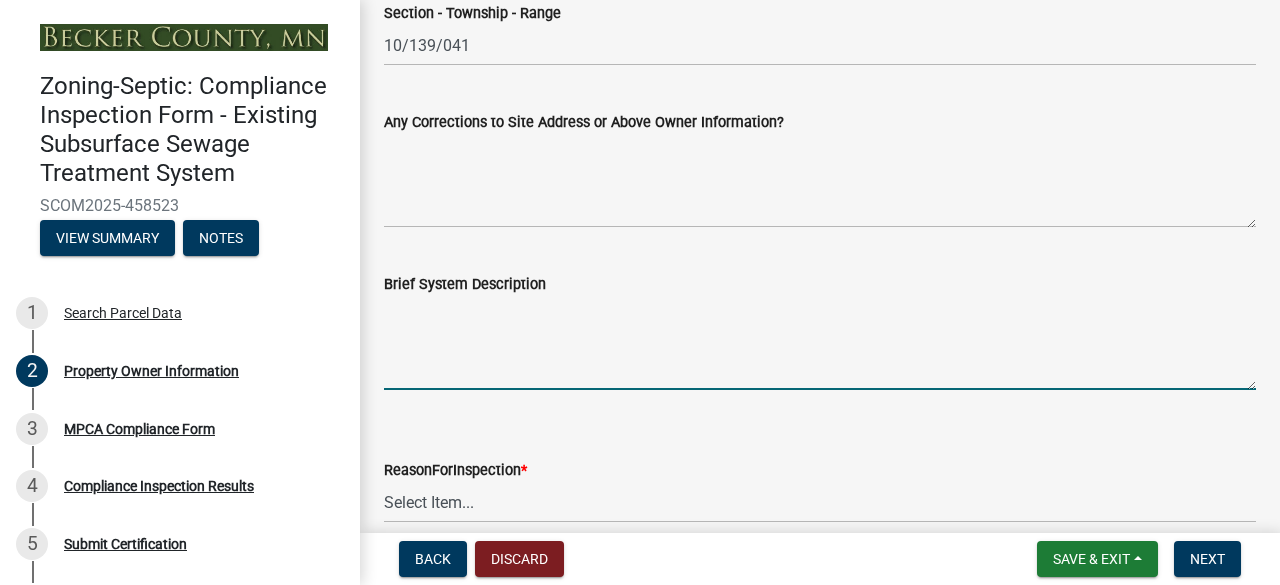 click on "Brief System Description" at bounding box center [820, 343] 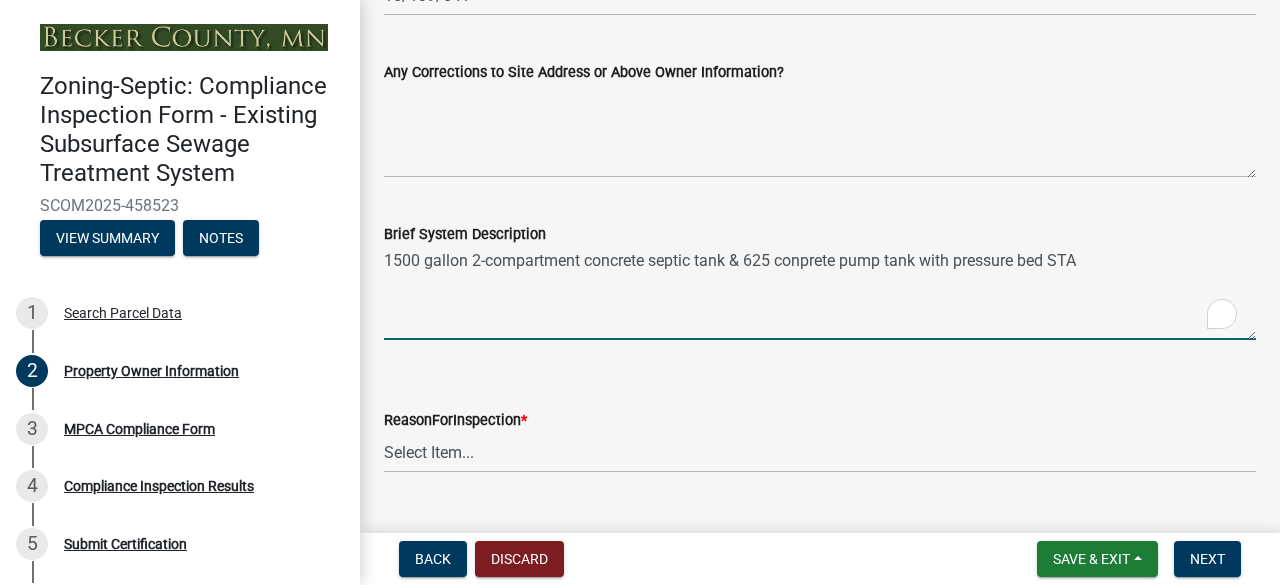 scroll, scrollTop: 1294, scrollLeft: 0, axis: vertical 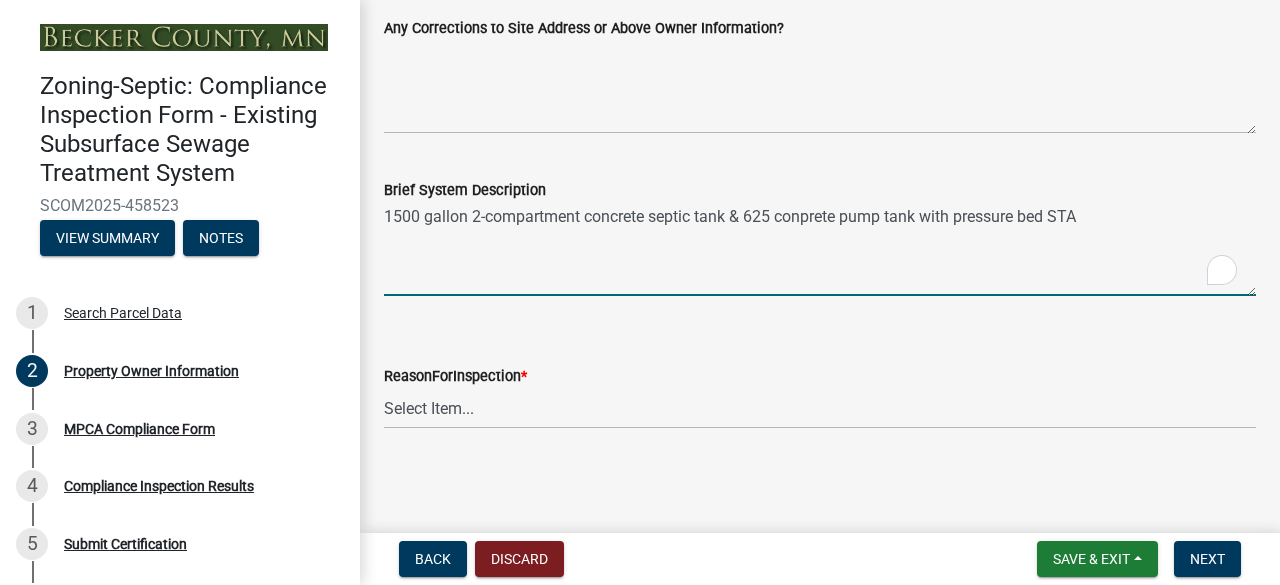 type on "1500 gallon 2-compartment concrete septic tank & 625 conprete pump tank with pressure bed STA" 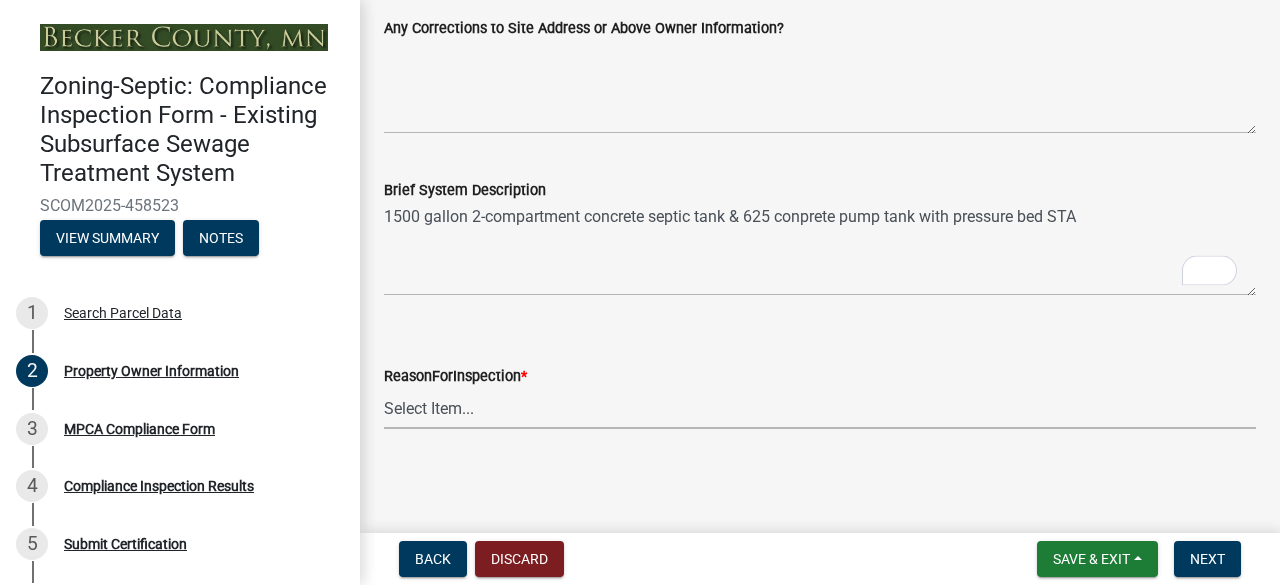 click on "Select Item...   Property Sale   Lake Study   Required for Permit   Other" at bounding box center [820, 408] 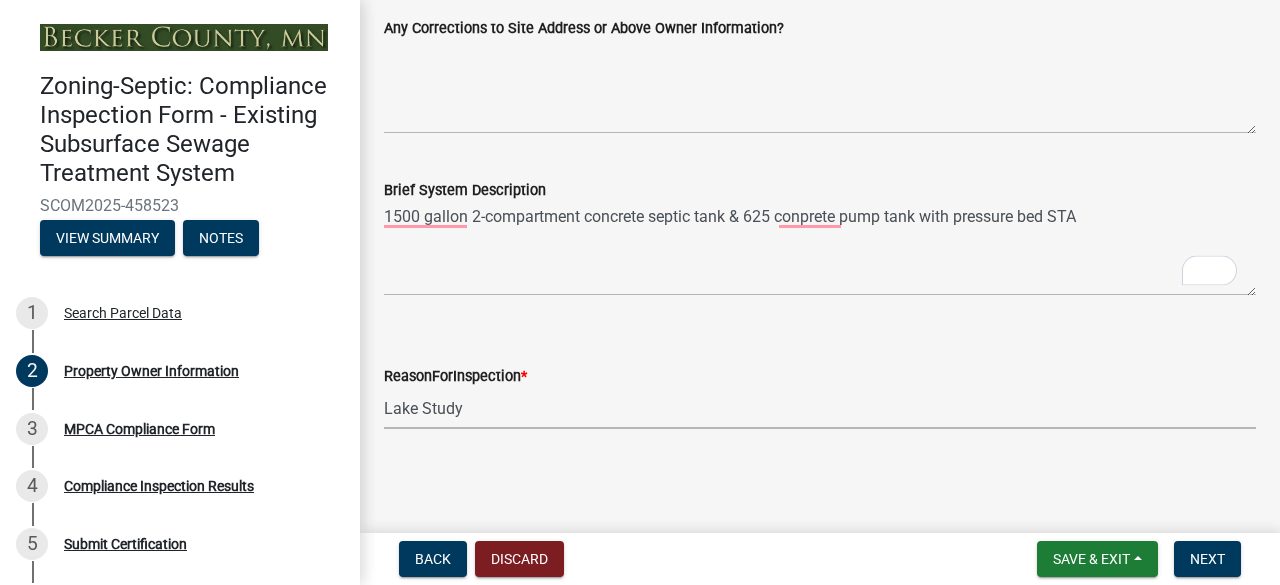 click on "Select Item...   Property Sale   Lake Study   Required for Permit   Other" at bounding box center [820, 408] 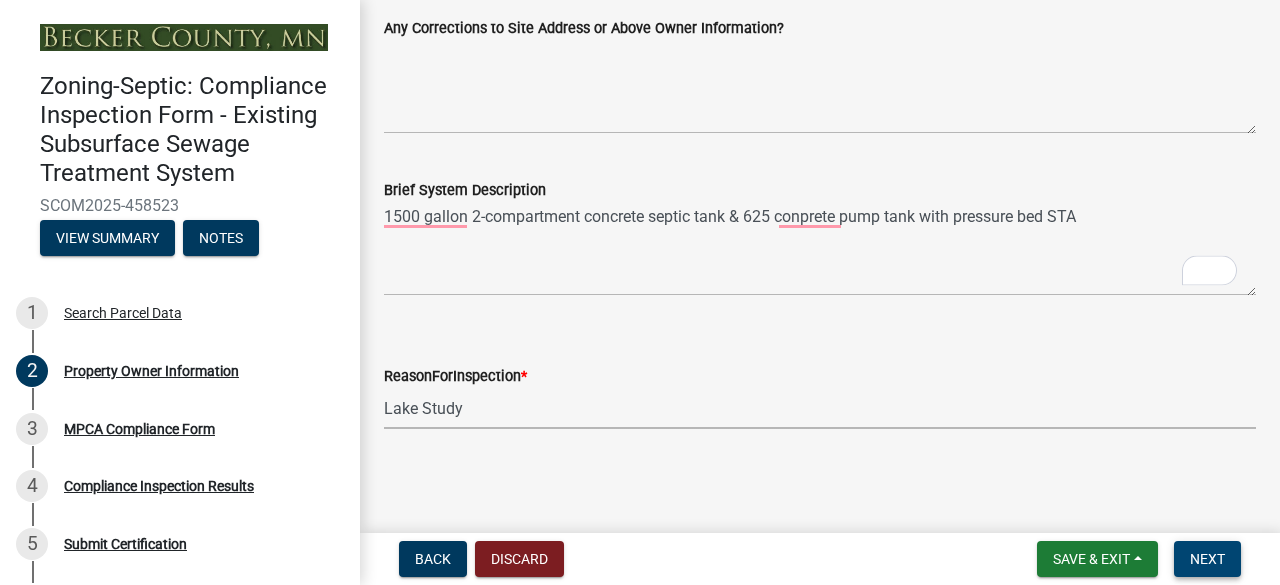 click on "Next" at bounding box center (1207, 559) 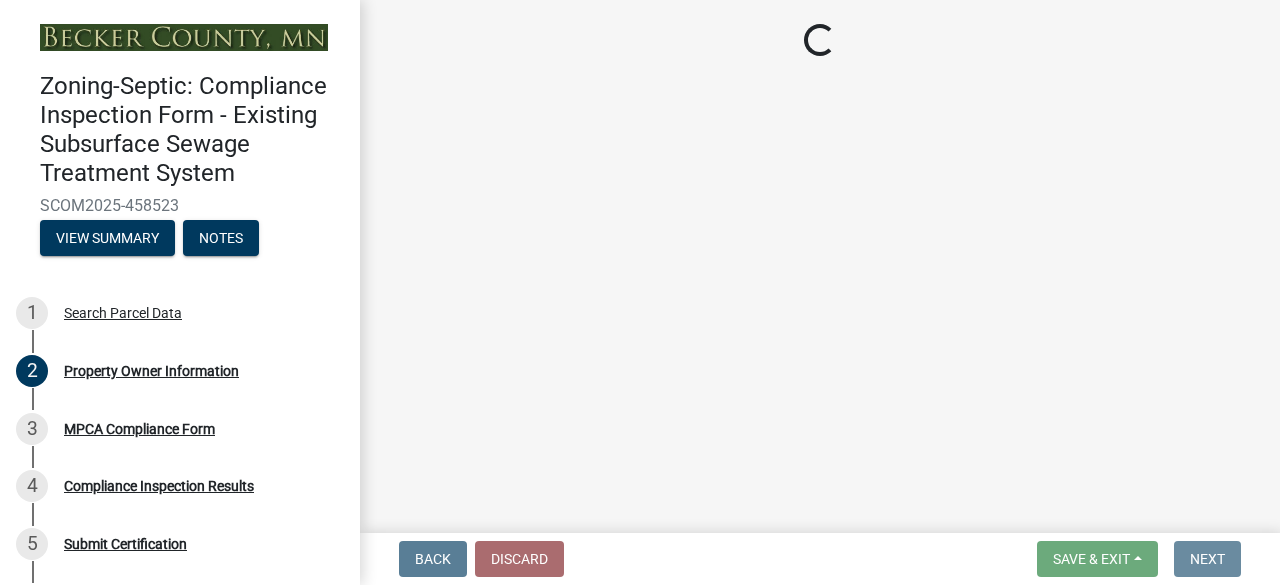 scroll, scrollTop: 0, scrollLeft: 0, axis: both 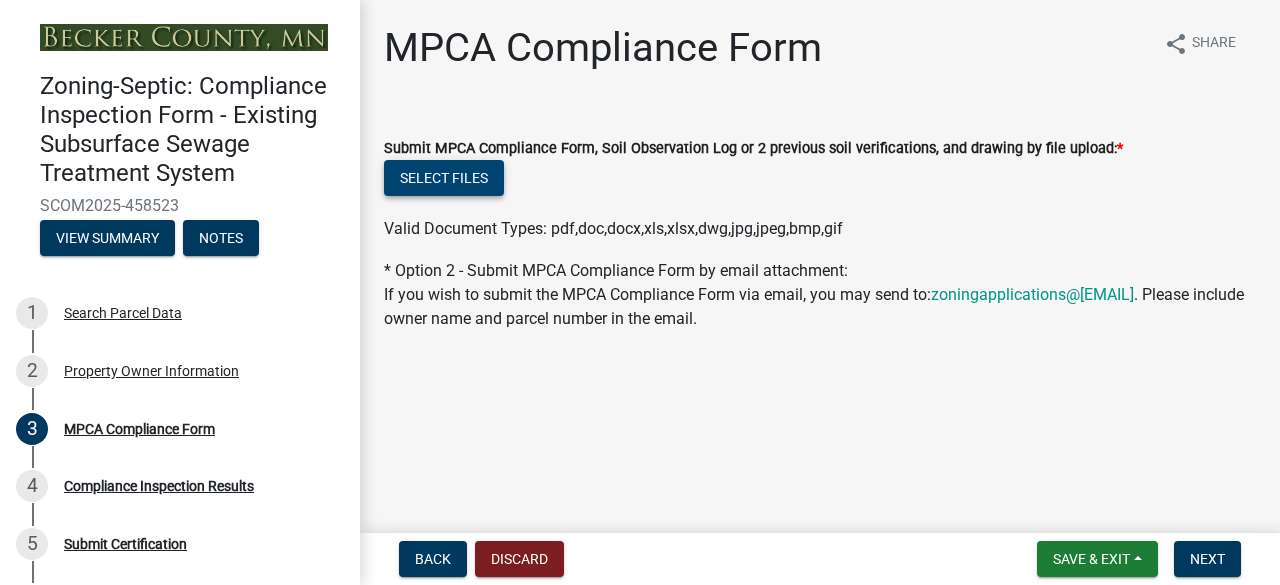 click on "Select files" 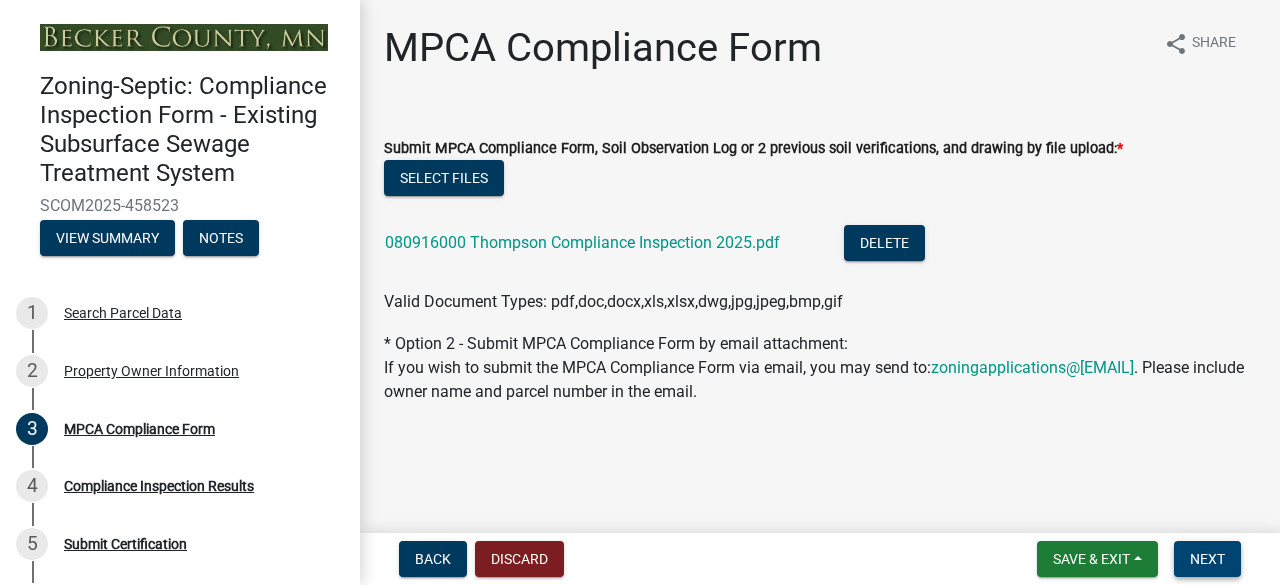 click on "Next" at bounding box center (1207, 559) 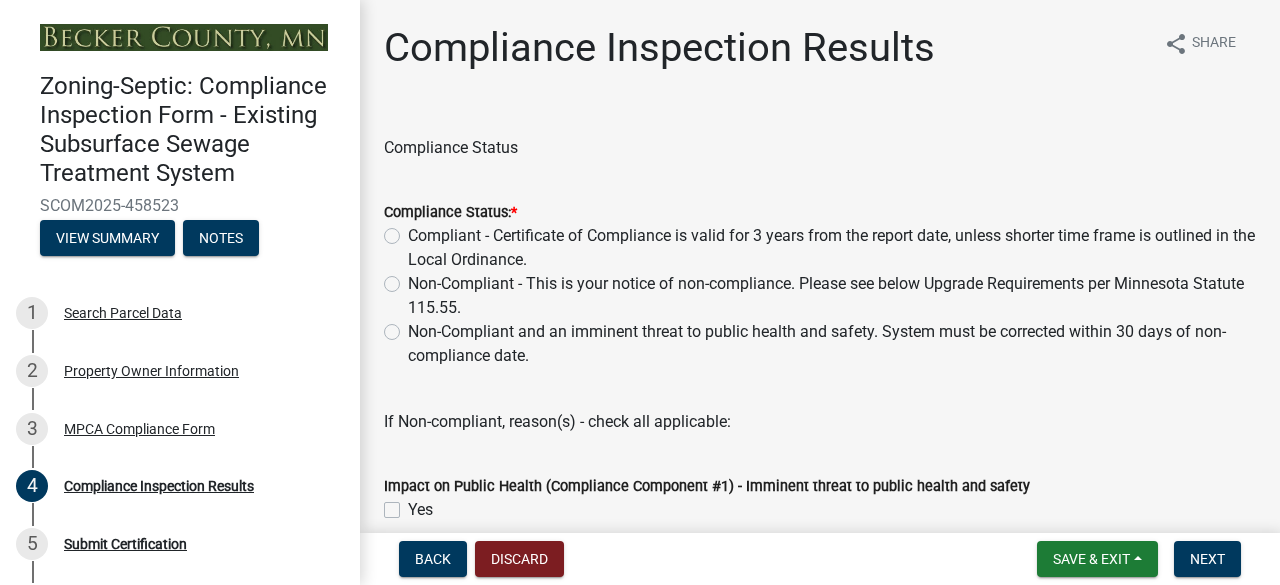 click on "Compliant - Certificate of Compliance is valid for 3 years from the report date, unless shorter time frame is outlined in the Local Ordinance." 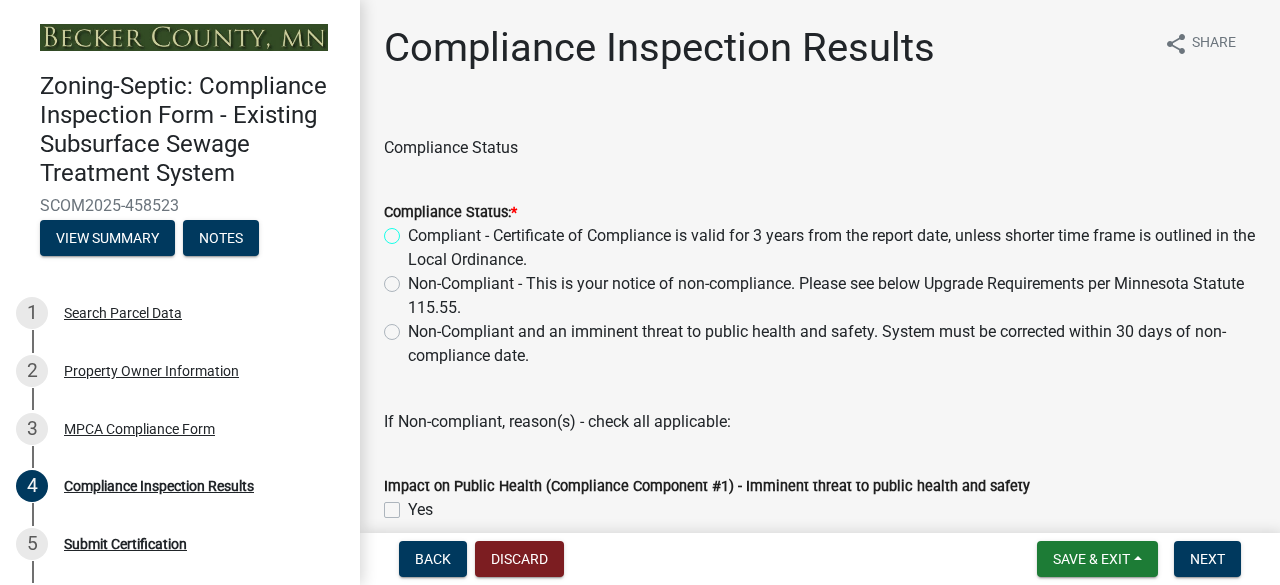 click on "Compliant - Certificate of Compliance is valid for 3 years from the report date, unless shorter time frame is outlined in the Local Ordinance." at bounding box center [414, 230] 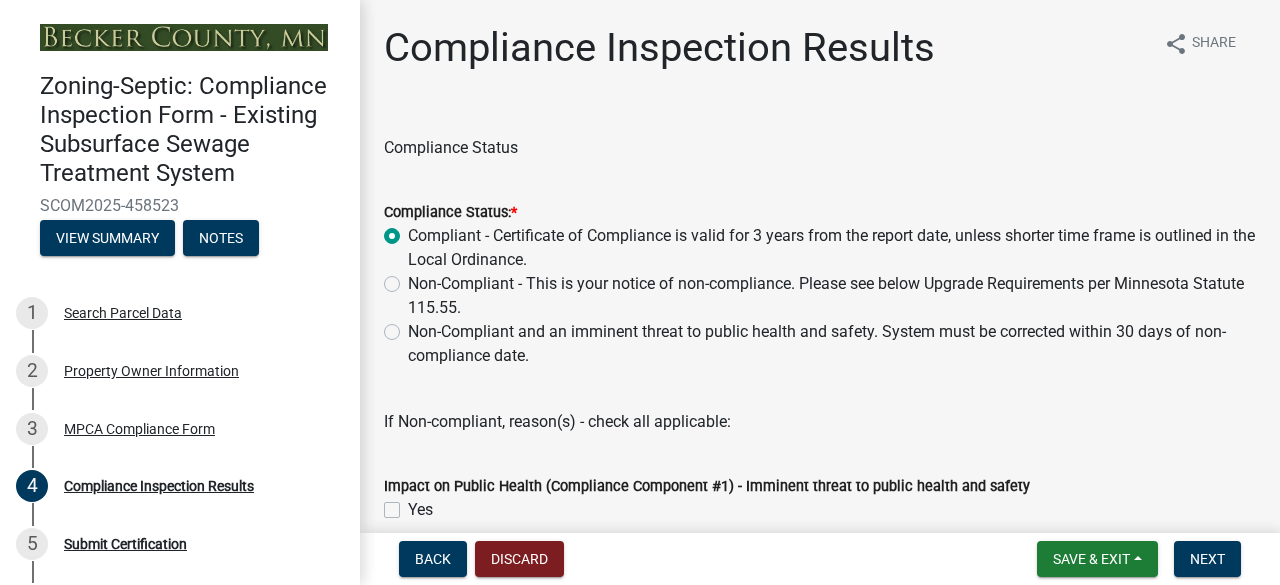 radio on "true" 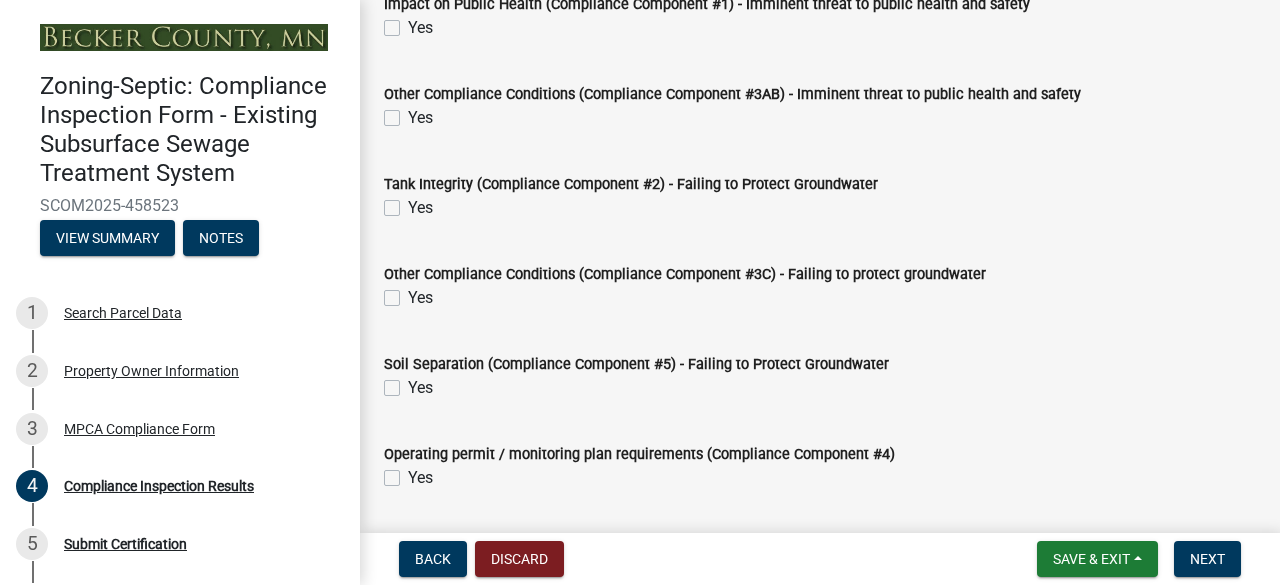 scroll, scrollTop: 542, scrollLeft: 0, axis: vertical 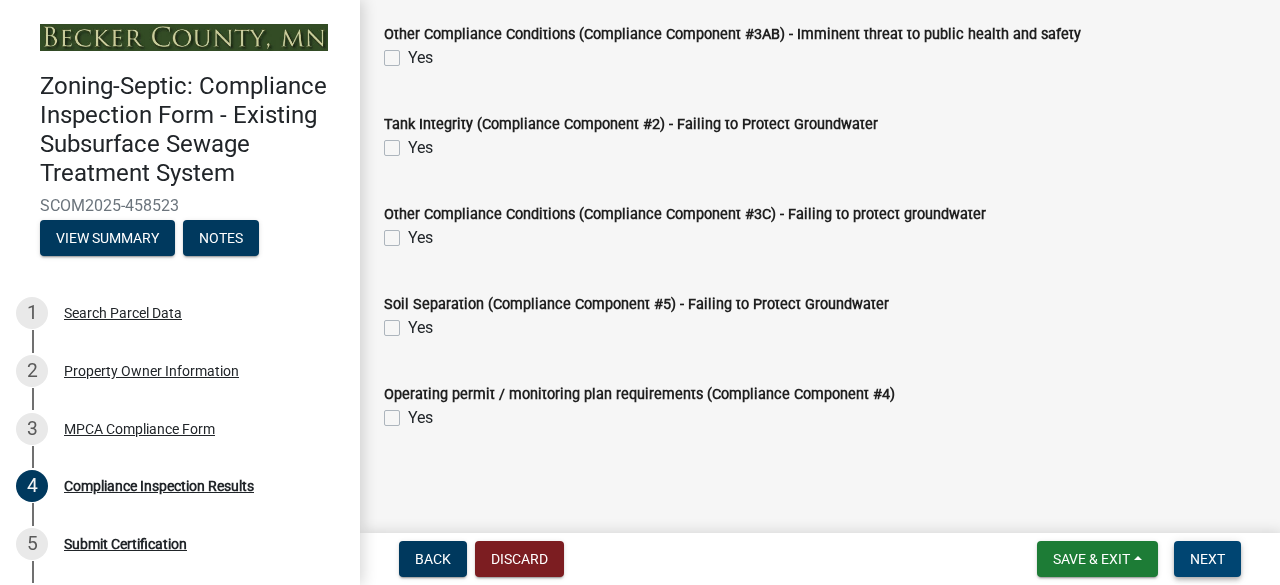 click on "Next" at bounding box center [1207, 559] 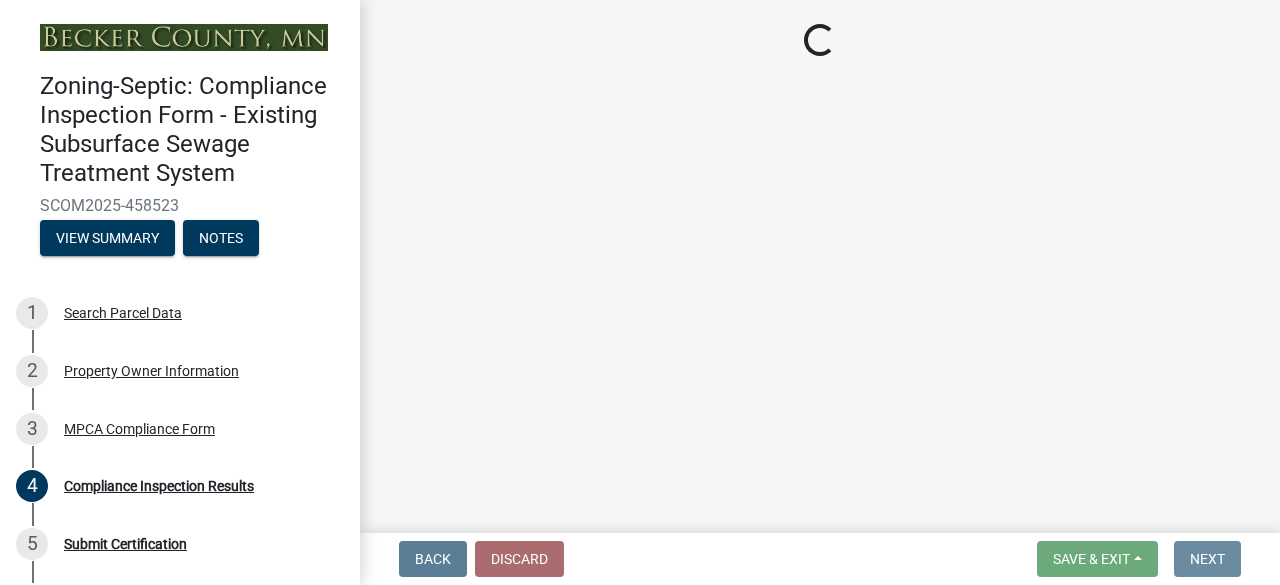 scroll, scrollTop: 0, scrollLeft: 0, axis: both 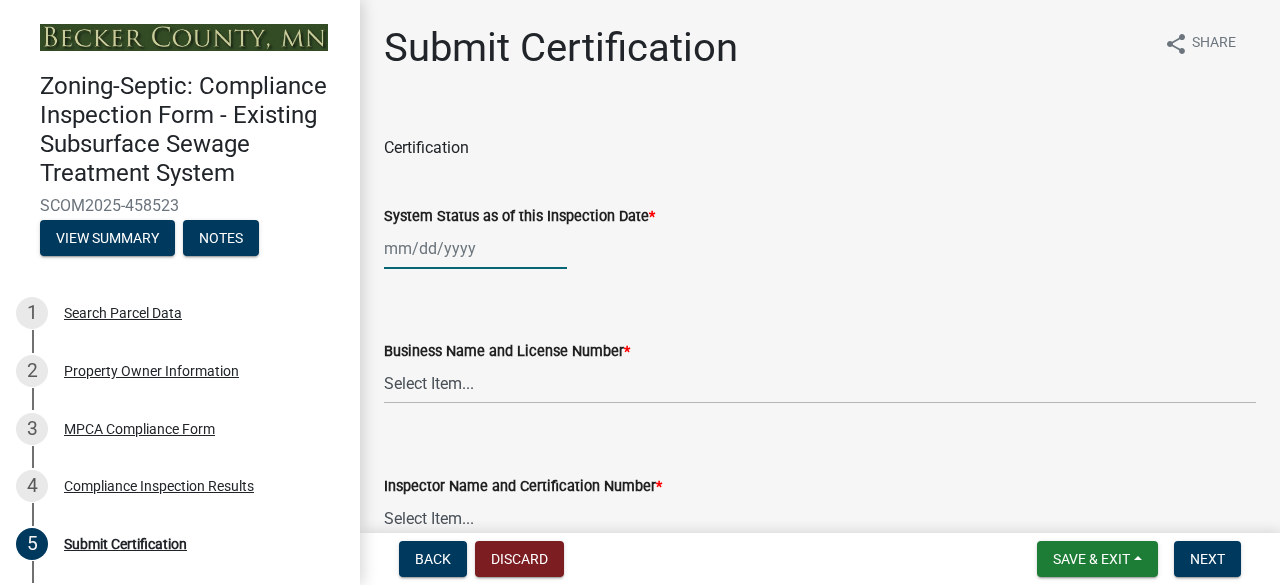 click 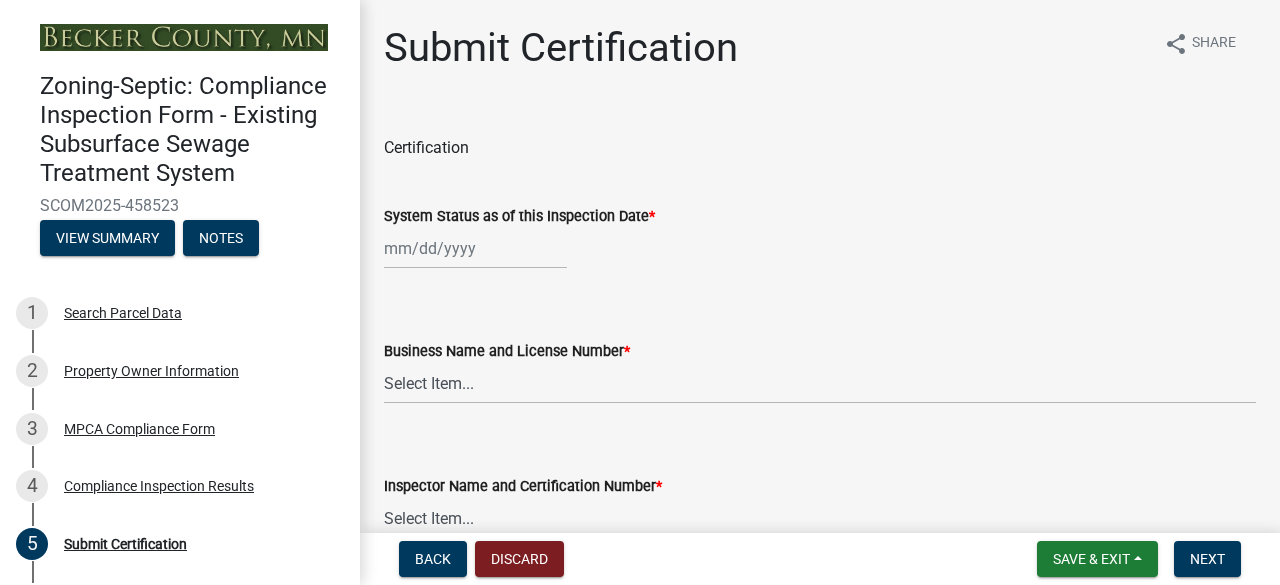 select on "8" 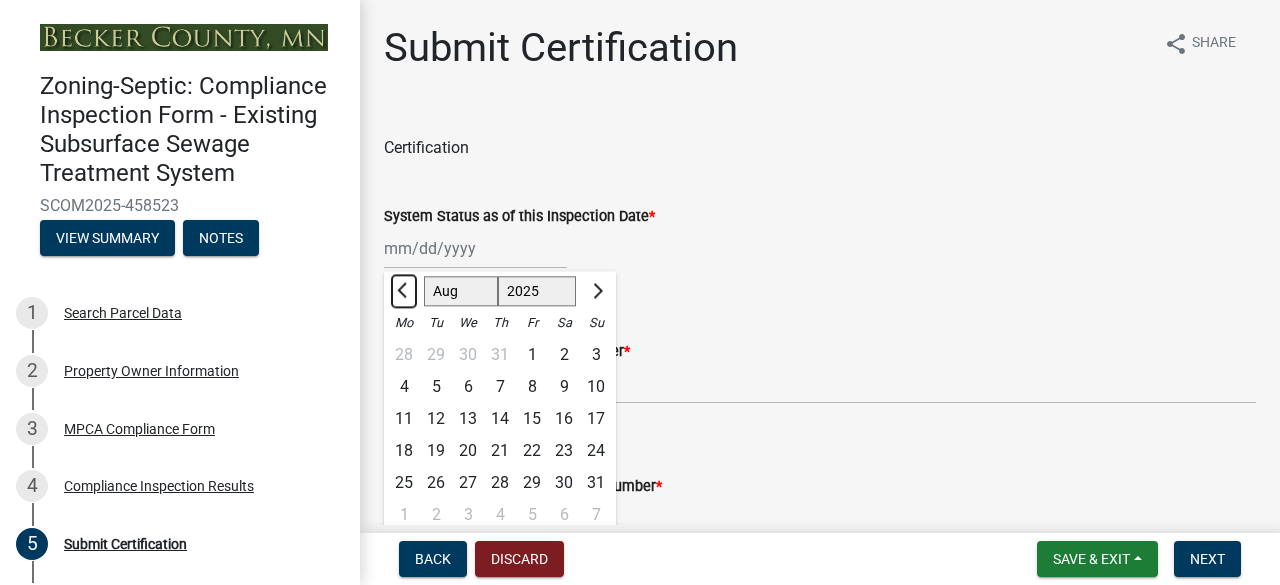 click 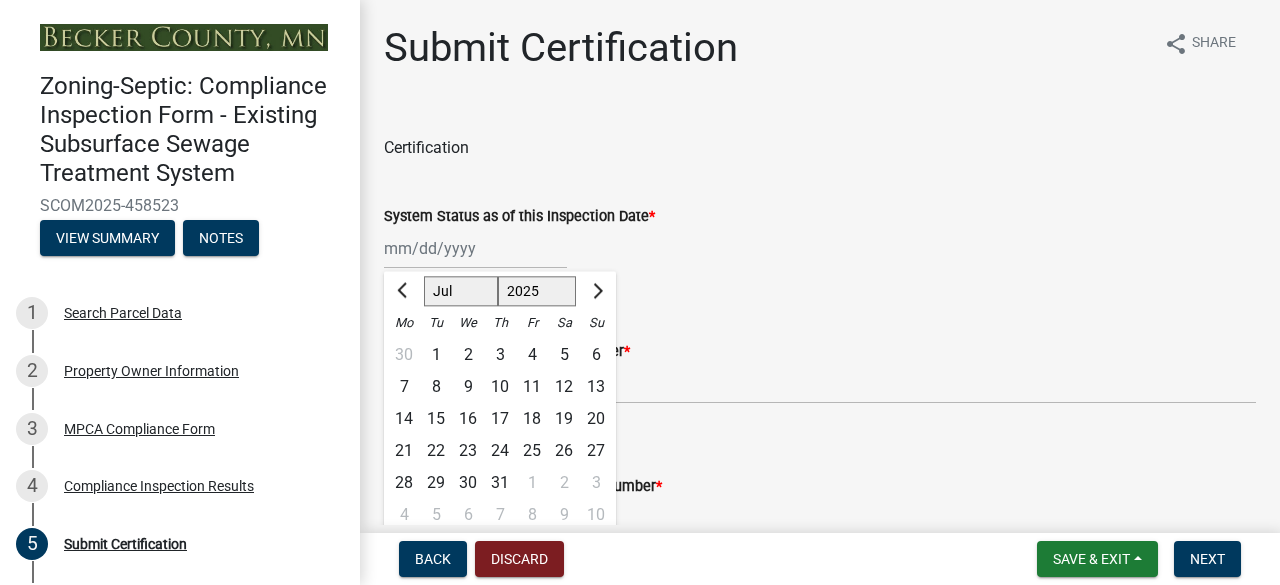 click on "17" 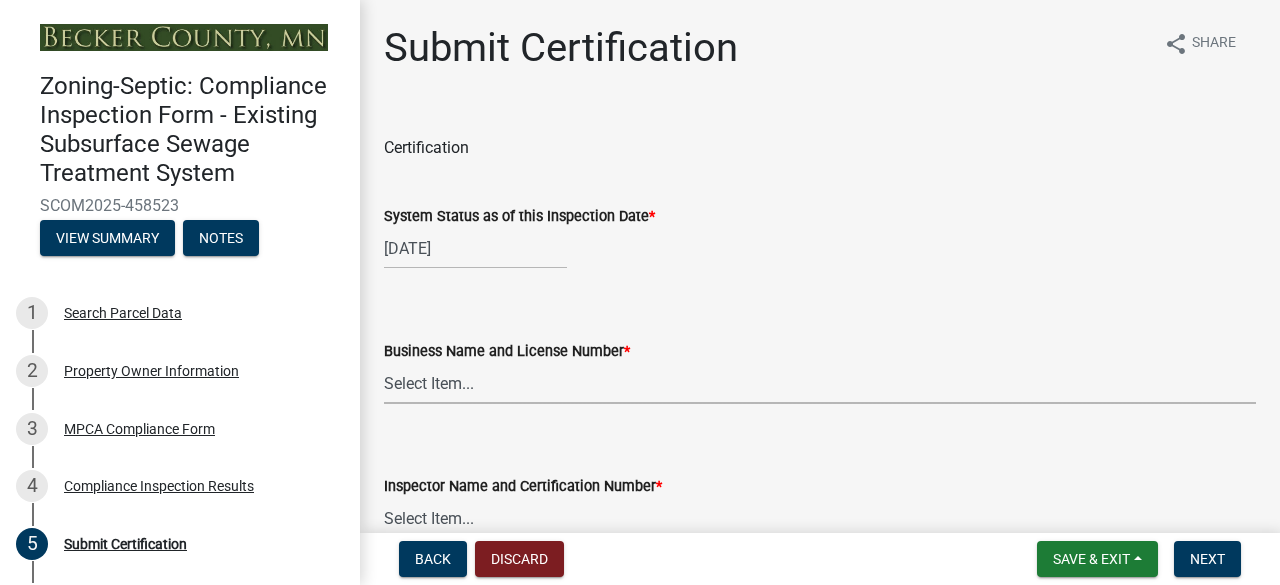 click on "Select Item...   OTHER – Not listed (please add in next field and we will add to our list)   A-1 Septic Service & Excavating LLC, L2029 ([FIRST] [LAST])   Anderson On-Site, L634 ([FIRST] [LAST])   Crescent Septic Services LLC, L4224 ([FIRST] [LAST])   Crescent Septic Services LLC L4224 ([FIRST] [LAST])   Cubed B LLC, L4142 ([FIRST] [LAST])   Darryl Bergstrom Backhoe Services, L478 ([FIRST] [LAST]   Dewey’s Septic Service LLC, L2884 ( Apprentice [FIRST] [LAST] )   Don Umthun, L1867 ([FIRST] [LAST])   Hough Inc of Detroit Lakes, L770 ([FIRST] [LAST])   JenCo Services, LLC, L4041 ([FIRST] [LAST])   Northland Septic Maintenance Inc, L549   Ohm Excavating LLC, L4034 ([FIRST] [LAST])   [FIRST] [LAST], L2982 ([FIRST] [LAST])   Racer Construction Inc, L2122 ([FIRST] [LAST])   Renner Excavating LLC, L2567 ([FIRST] [LAST])   Schuller's Septic Solutions, L2945 ([FIRST] [LAST])   Scott's Septic Services LLC, L3947 ([FIRST] [LAST])   Stenger Excavating LLC, L553 ([FIRST] [LAST])   Thelen’s Excavating Inc, L534 ([FIRST] [LAST], Sr)" at bounding box center (820, 383) 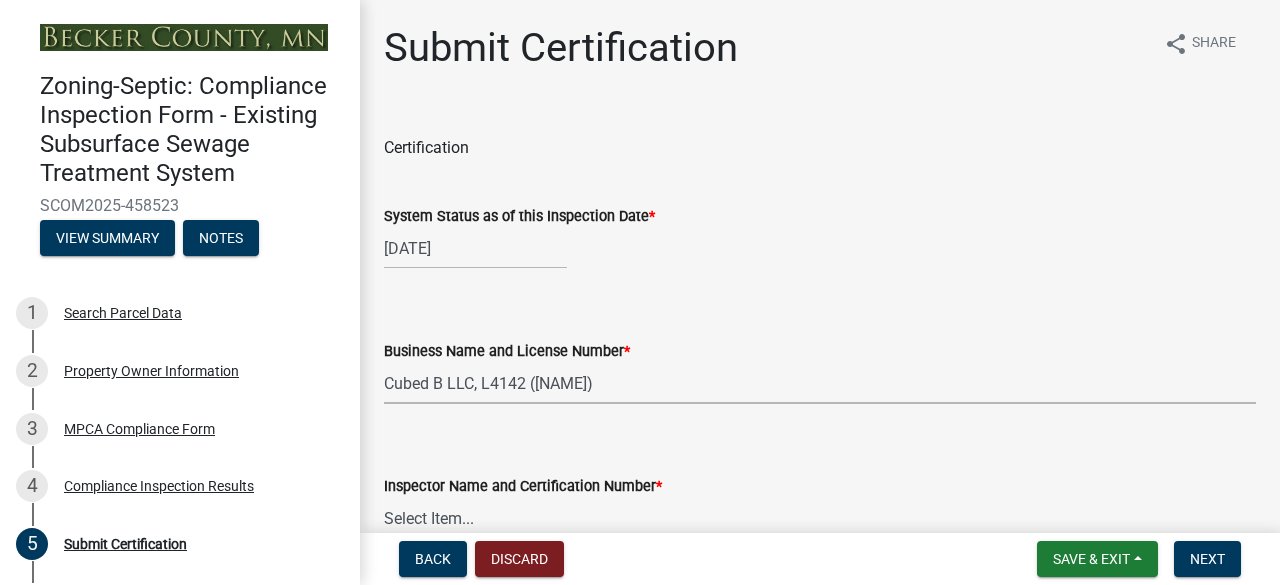 click on "Select Item...   OTHER – Not listed (please add in next field and we will add to our list)   A-1 Septic Service & Excavating LLC, L2029 ([FIRST] [LAST])   Anderson On-Site, L634 ([FIRST] [LAST])   Crescent Septic Services LLC, L4224 ([FIRST] [LAST])   Crescent Septic Services LLC L4224 ([FIRST] [LAST])   Cubed B LLC, L4142 ([FIRST] [LAST])   Darryl Bergstrom Backhoe Services, L478 ([FIRST] [LAST]   Dewey’s Septic Service LLC, L2884 ( Apprentice [FIRST] [LAST] )   Don Umthun, L1867 ([FIRST] [LAST])   Hough Inc of Detroit Lakes, L770 ([FIRST] [LAST])   JenCo Services, LLC, L4041 ([FIRST] [LAST])   Northland Septic Maintenance Inc, L549   Ohm Excavating LLC, L4034 ([FIRST] [LAST])   [FIRST] [LAST], L2982 ([FIRST] [LAST])   Racer Construction Inc, L2122 ([FIRST] [LAST])   Renner Excavating LLC, L2567 ([FIRST] [LAST])   Schuller's Septic Solutions, L2945 ([FIRST] [LAST])   Scott's Septic Services LLC, L3947 ([FIRST] [LAST])   Stenger Excavating LLC, L553 ([FIRST] [LAST])   Thelen’s Excavating Inc, L534 ([FIRST] [LAST], Sr)" at bounding box center [820, 383] 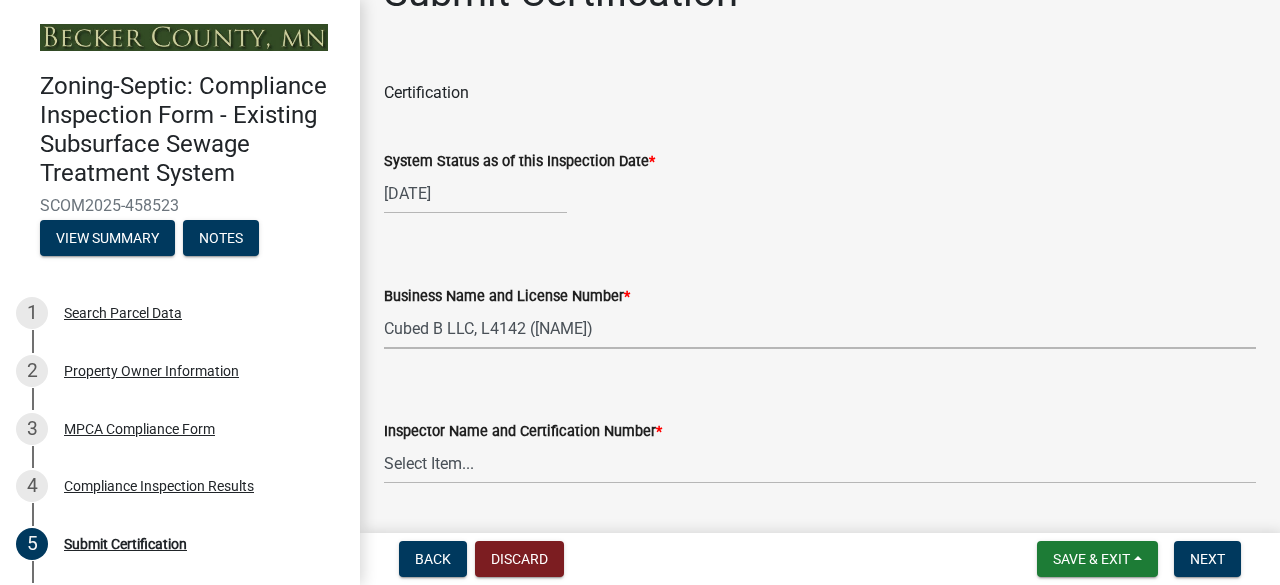 scroll, scrollTop: 100, scrollLeft: 0, axis: vertical 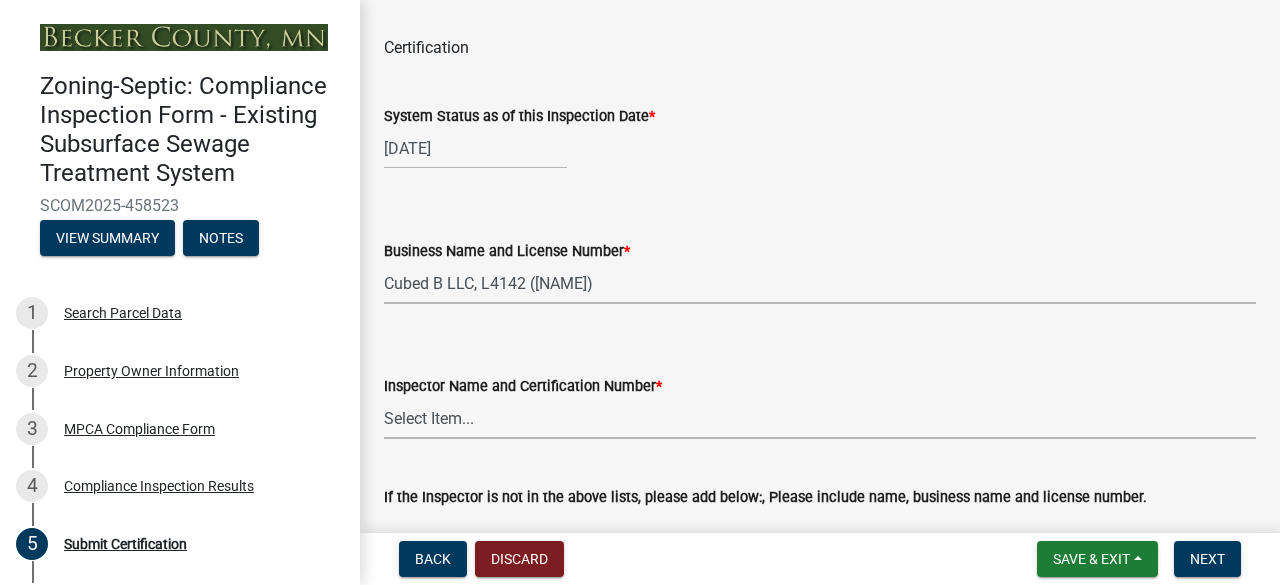 click on "Select Item... OTHER – Not listed (please add in next field and we will add to our list) [FIRST] [LAST], C3044 [FIRST] [LAST] , C2779 [FIRST] [LAST], C8571 [FIRST] [LAST], C2890 [FIRST] [LAST], C2006 [FIRST] [LAST], C2520 [FIRST] [LAST], C1138 [FIRST] [LAST], C2228 [FIRST] [LAST], C742 [FIRST] [LAST], C1202 [FIRST] [LAST], C7202 [FIRST] [LAST], C3332 [FIRST] [LAST], C2042 [FIRST] [LAST], C8115 [FIRST] [LAST], C1444 [FIRST] [LAST], C3206 [FIRST] [LAST], C5663 [FIRST] [LAST], C7526 [FIRST] [LAST], Sr., C960 [FIRST] [LAST], C4549 [FIRST] [LAST], C4632 [FIRST] [LAST], C3433 [FIRST] [LAST], C5775 [FIRST] [LAST], C6463 [FIRST] [LAST], C1835 [FIRST] [LAST], C732" at bounding box center (820, 418) 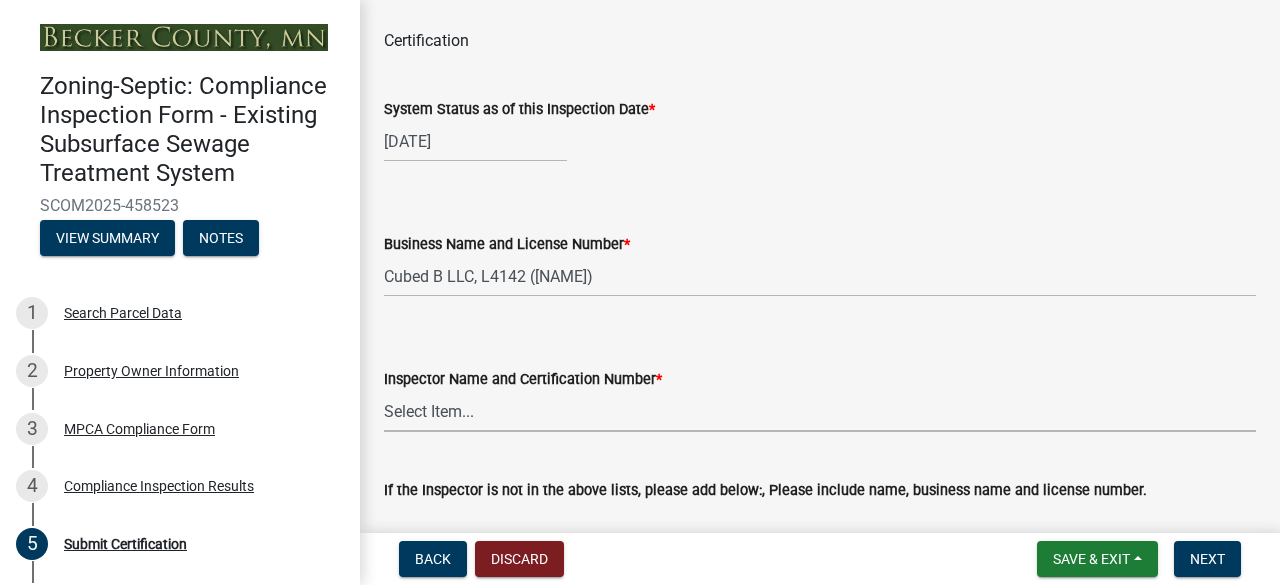 scroll, scrollTop: 100, scrollLeft: 0, axis: vertical 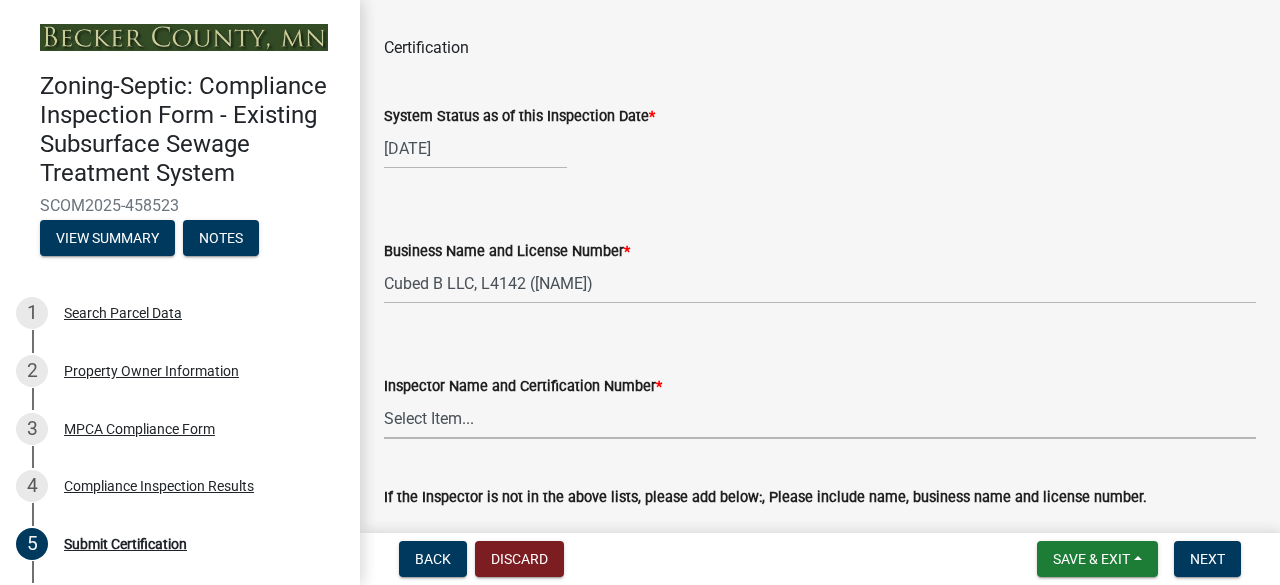 click on "Select Item... OTHER – Not listed (please add in next field and we will add to our list) [FIRST] [LAST], C3044 [FIRST] [LAST] , C2779 [FIRST] [LAST], C8571 [FIRST] [LAST], C2890 [FIRST] [LAST], C2006 [FIRST] [LAST], C2520 [FIRST] [LAST], C1138 [FIRST] [LAST], C2228 [FIRST] [LAST], C742 [FIRST] [LAST], C1202 [FIRST] [LAST], C7202 [FIRST] [LAST], C3332 [FIRST] [LAST], C2042 [FIRST] [LAST], C8115 [FIRST] [LAST], C1444 [FIRST] [LAST], C3206 [FIRST] [LAST], C5663 [FIRST] [LAST], C7526 [FIRST] [LAST], Sr., C960 [FIRST] [LAST], C4549 [FIRST] [LAST], C4632 [FIRST] [LAST], C3433 [FIRST] [LAST], C5775 [FIRST] [LAST], C6463 [FIRST] [LAST], C1835 [FIRST] [LAST], C732" at bounding box center (820, 418) 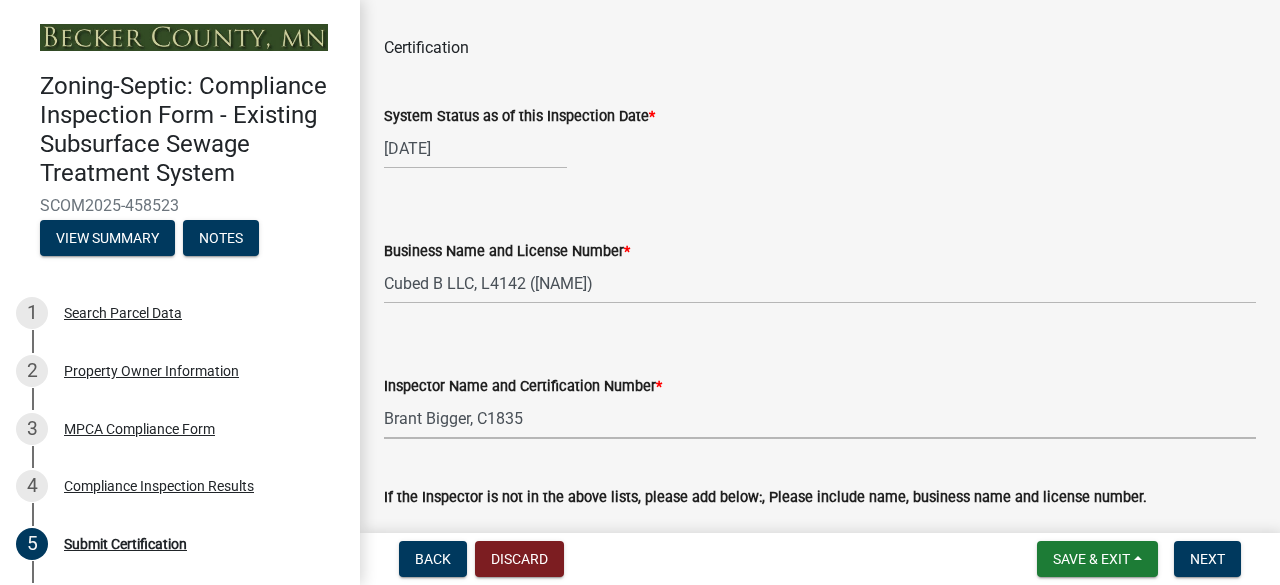 click on "Select Item... OTHER – Not listed (please add in next field and we will add to our list) [FIRST] [LAST], C3044 [FIRST] [LAST] , C2779 [FIRST] [LAST], C8571 [FIRST] [LAST], C2890 [FIRST] [LAST], C2006 [FIRST] [LAST], C2520 [FIRST] [LAST], C1138 [FIRST] [LAST], C2228 [FIRST] [LAST], C742 [FIRST] [LAST], C1202 [FIRST] [LAST], C7202 [FIRST] [LAST], C3332 [FIRST] [LAST], C2042 [FIRST] [LAST], C8115 [FIRST] [LAST], C1444 [FIRST] [LAST], C3206 [FIRST] [LAST], C5663 [FIRST] [LAST], C7526 [FIRST] [LAST], Sr., C960 [FIRST] [LAST], C4549 [FIRST] [LAST], C4632 [FIRST] [LAST], C3433 [FIRST] [LAST], C5775 [FIRST] [LAST], C6463 [FIRST] [LAST], C1835 [FIRST] [LAST], C732" at bounding box center (820, 418) 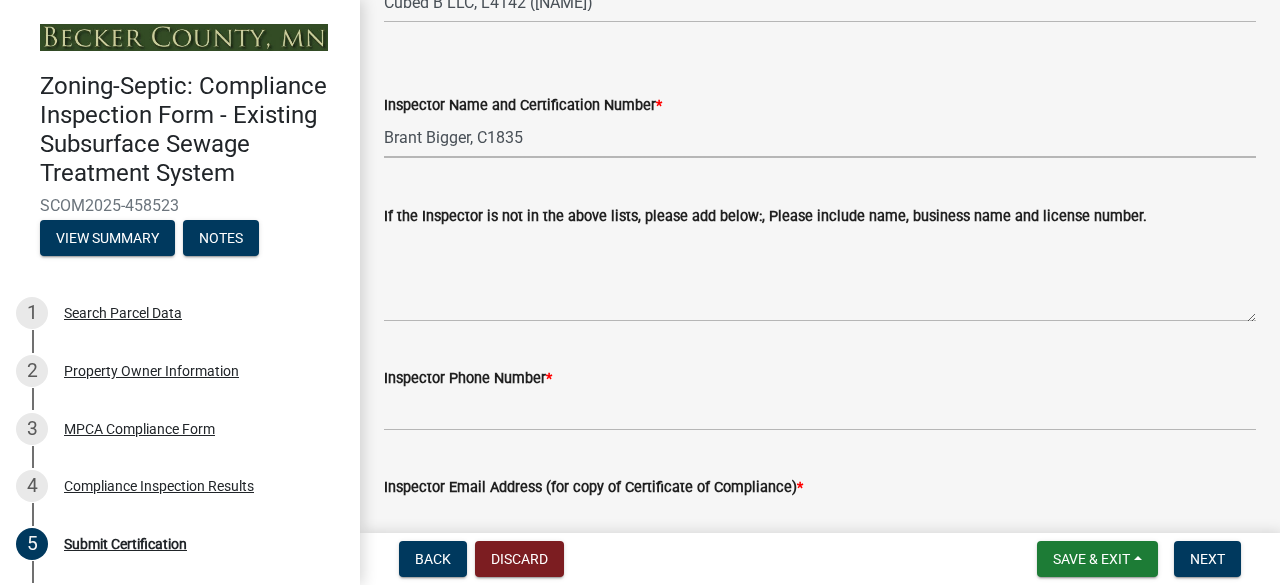 scroll, scrollTop: 400, scrollLeft: 0, axis: vertical 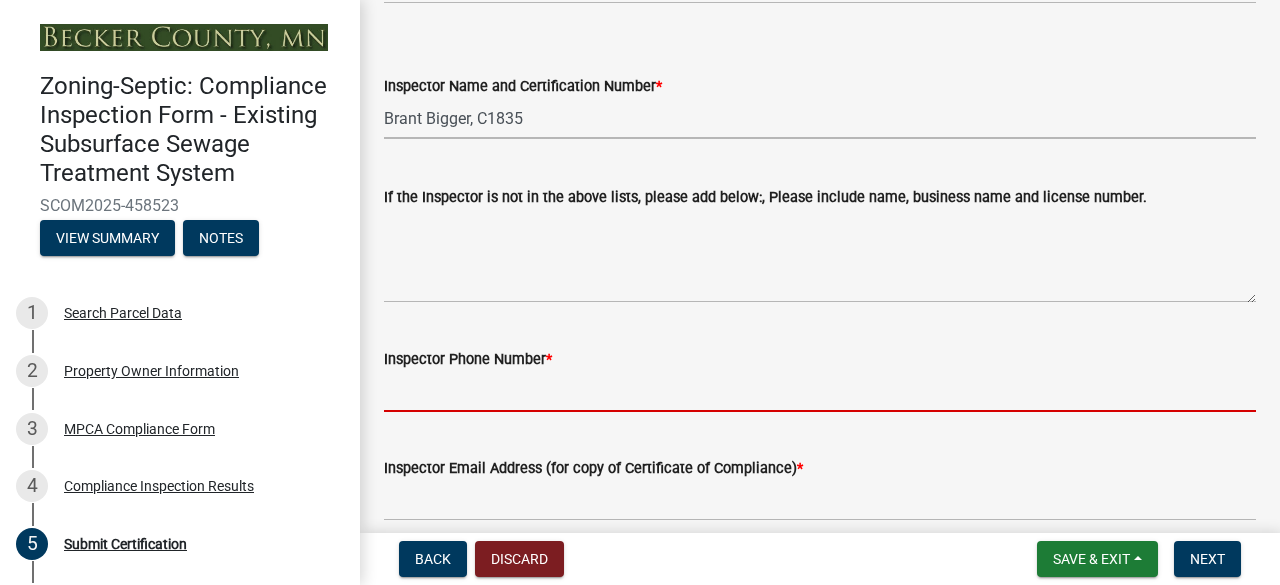 click on "Inspector Phone Number  *" at bounding box center (820, 391) 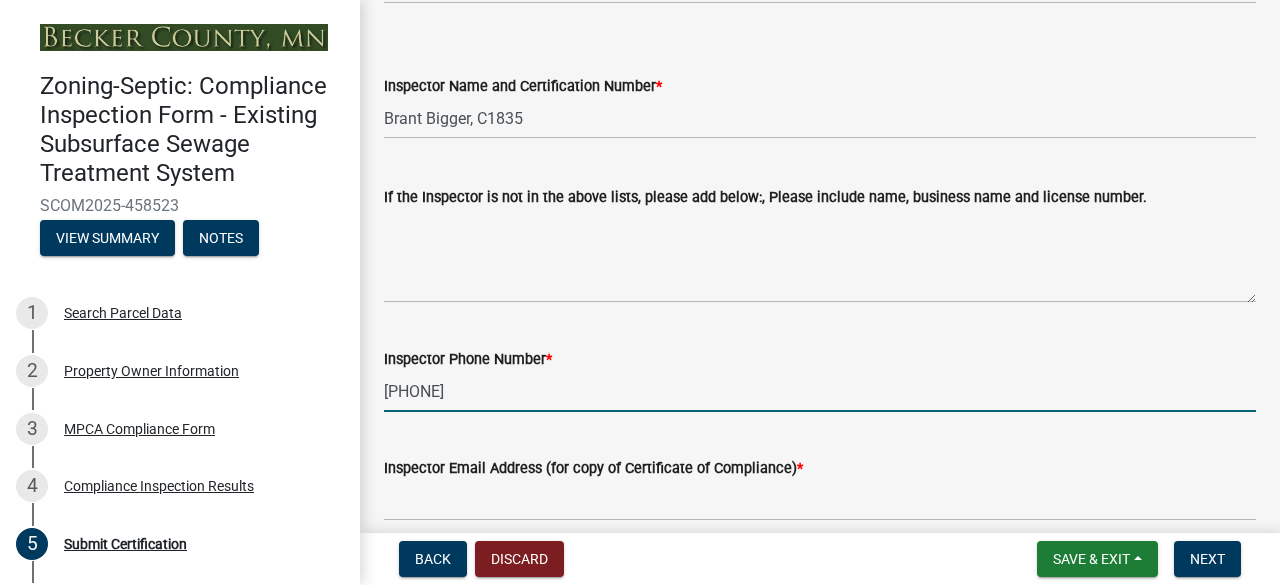type on "[PHONE]" 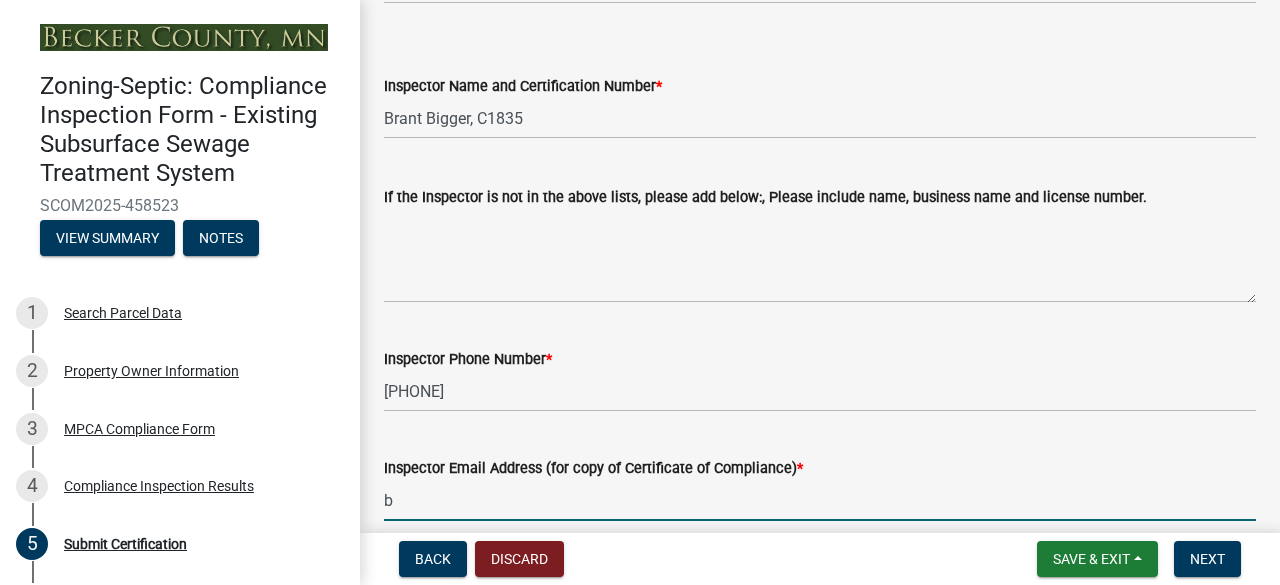 scroll, scrollTop: 0, scrollLeft: 0, axis: both 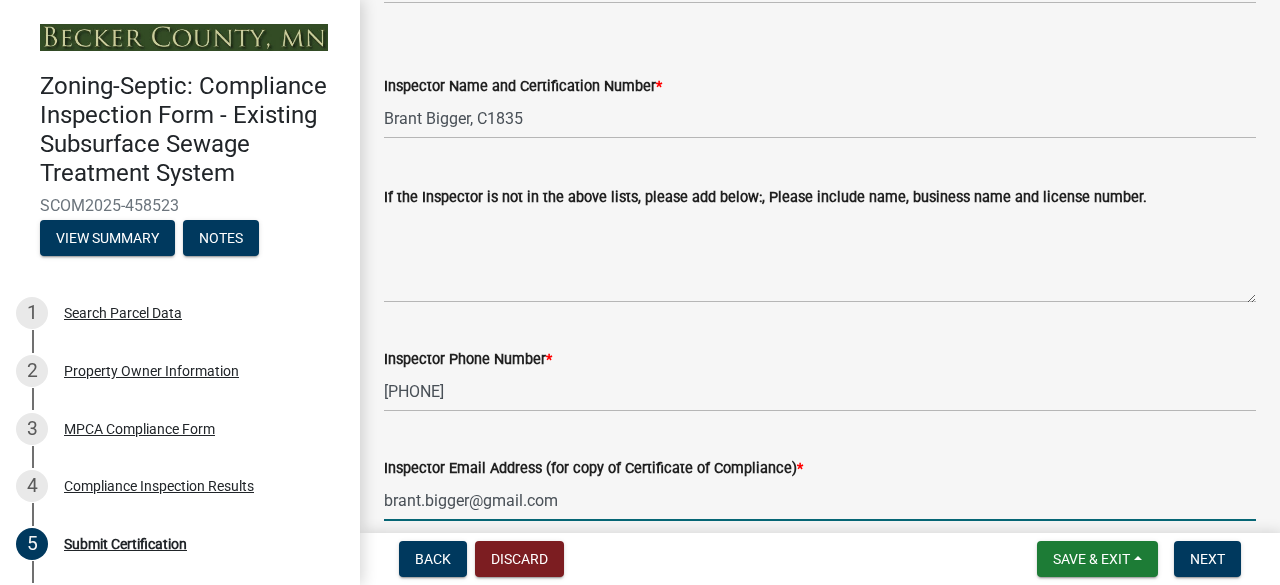 type on "[EMAIL]" 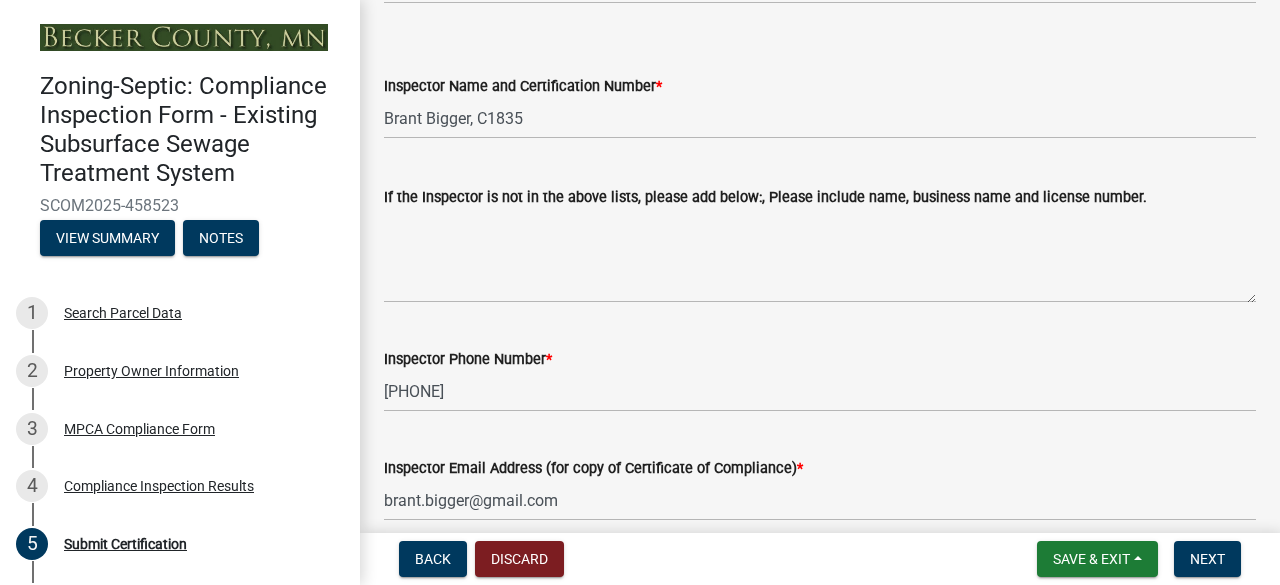 scroll, scrollTop: 738, scrollLeft: 0, axis: vertical 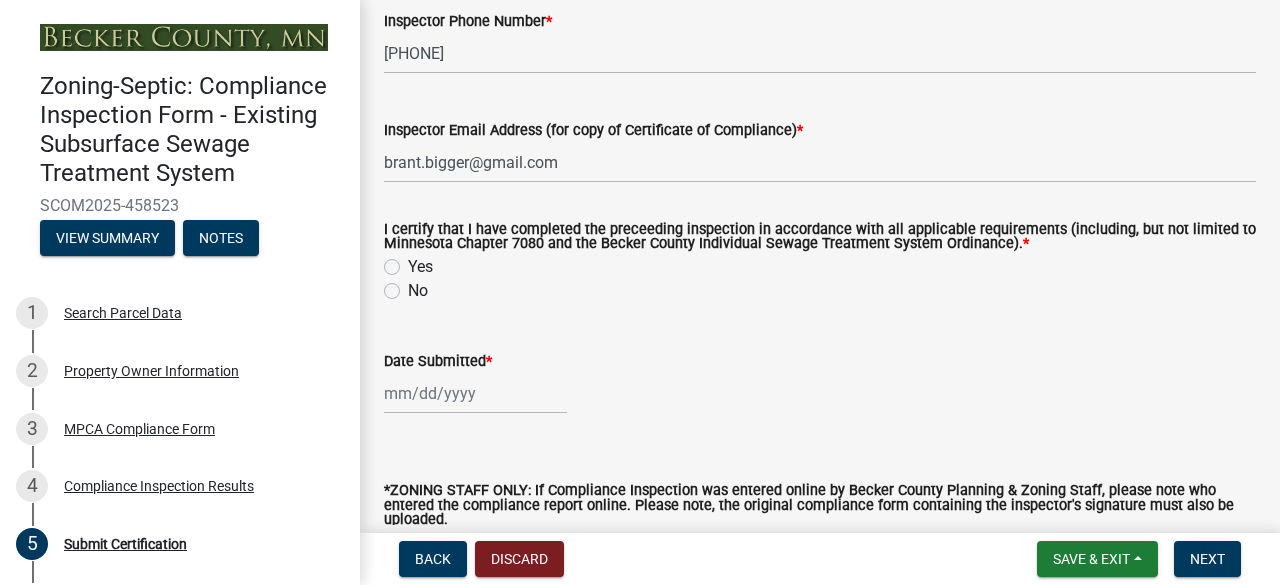 click on "Yes" 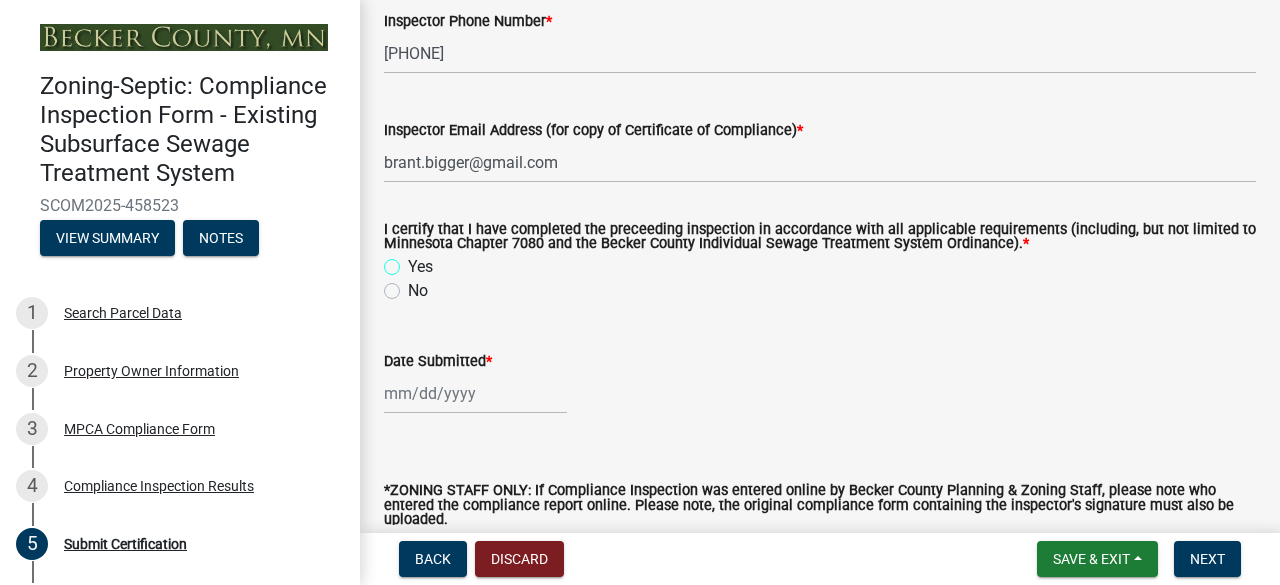 click on "Yes" at bounding box center [414, 261] 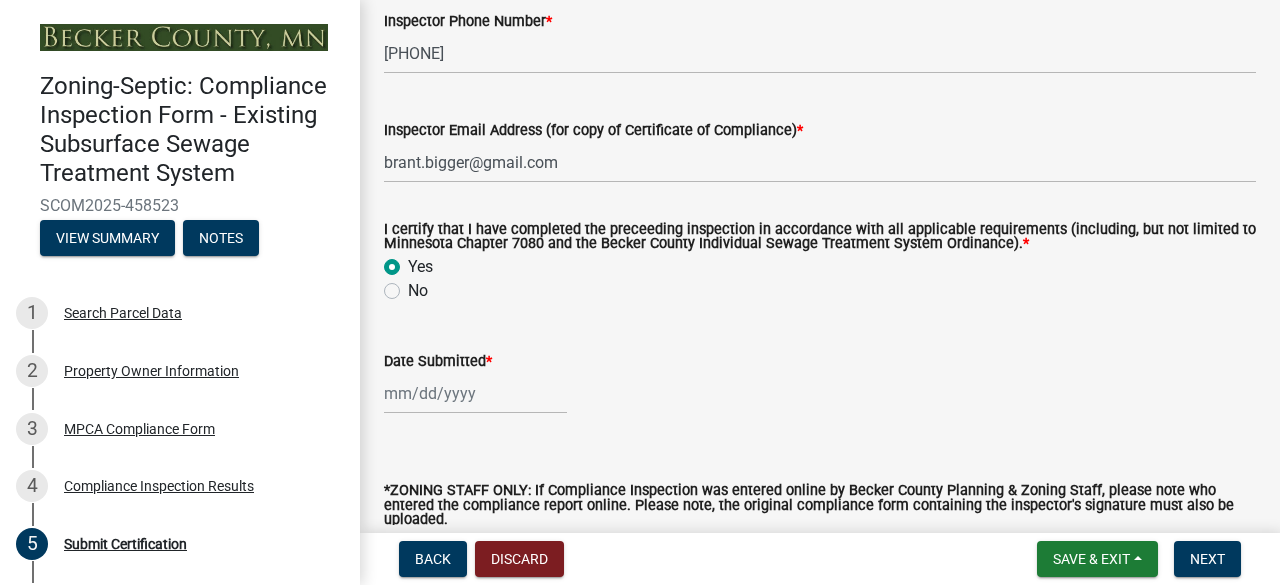 radio on "true" 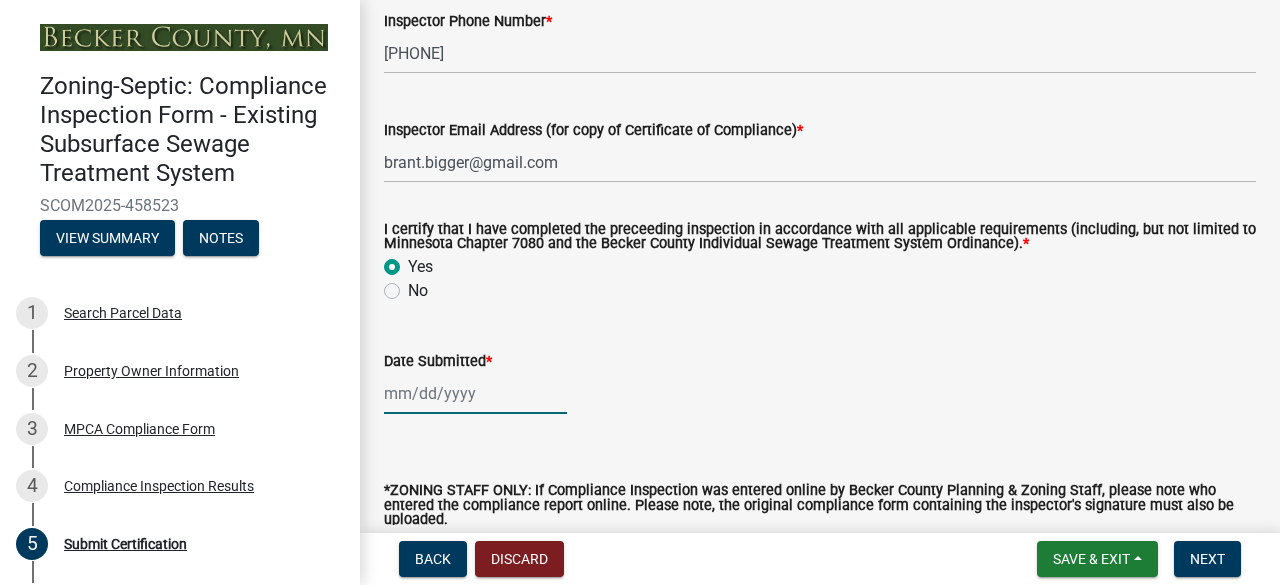 click 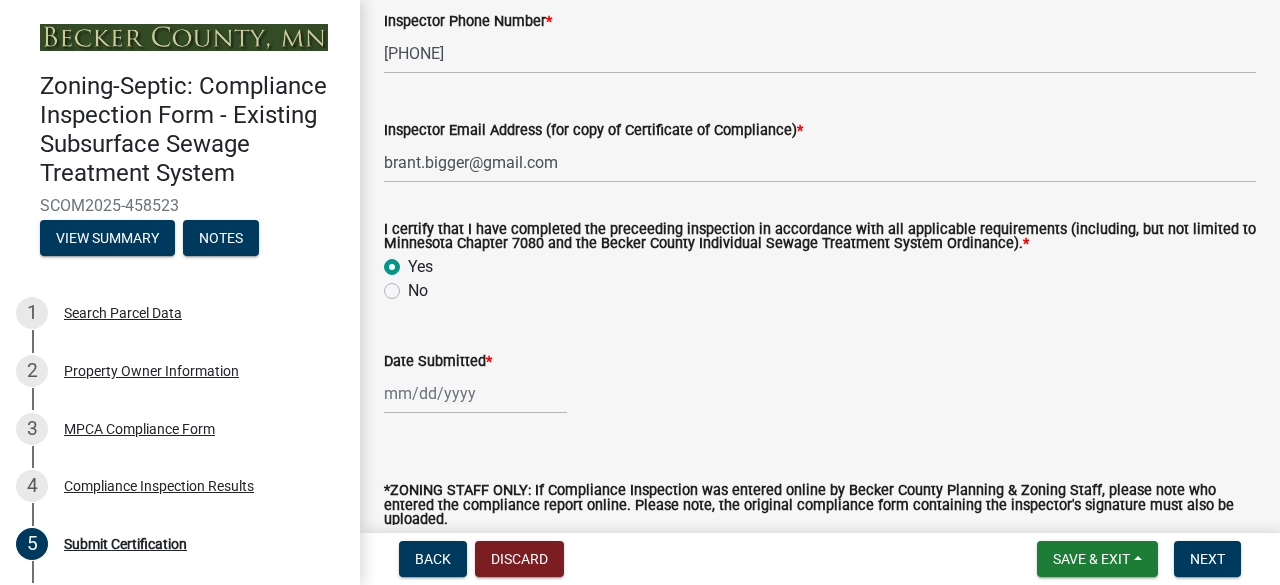 select on "8" 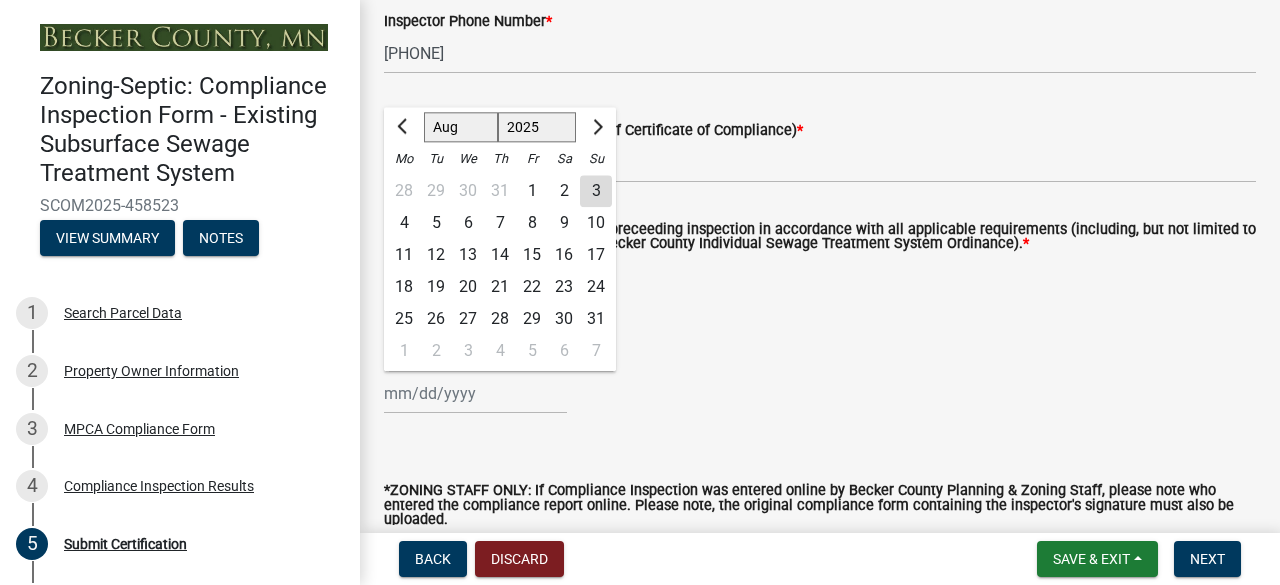 click on "3" 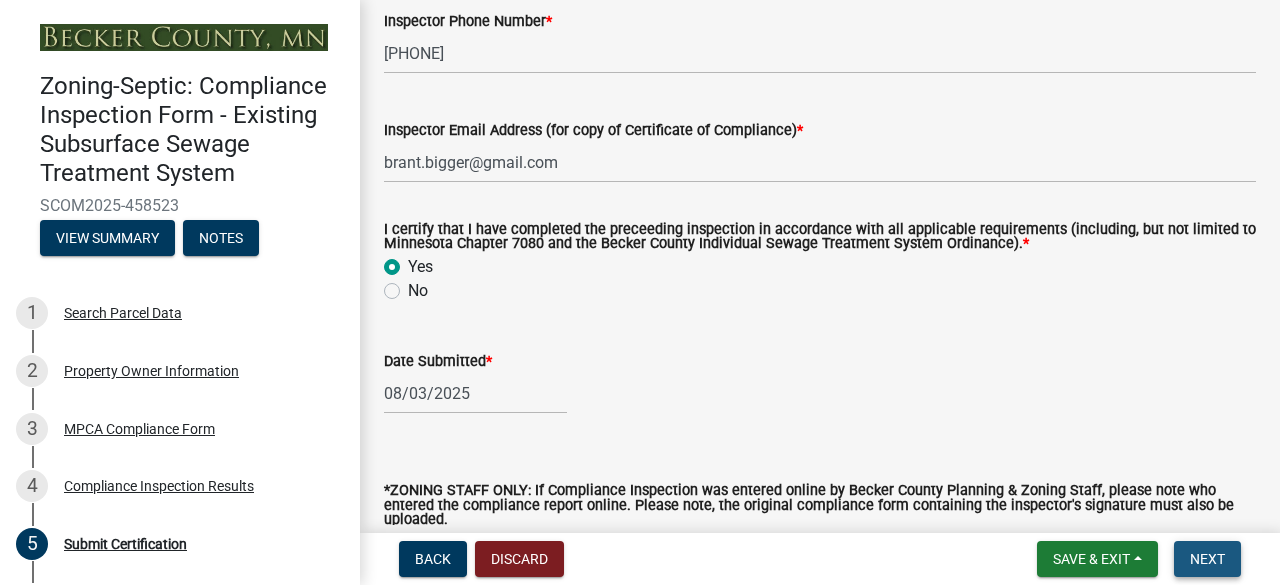 click on "Next" at bounding box center (1207, 559) 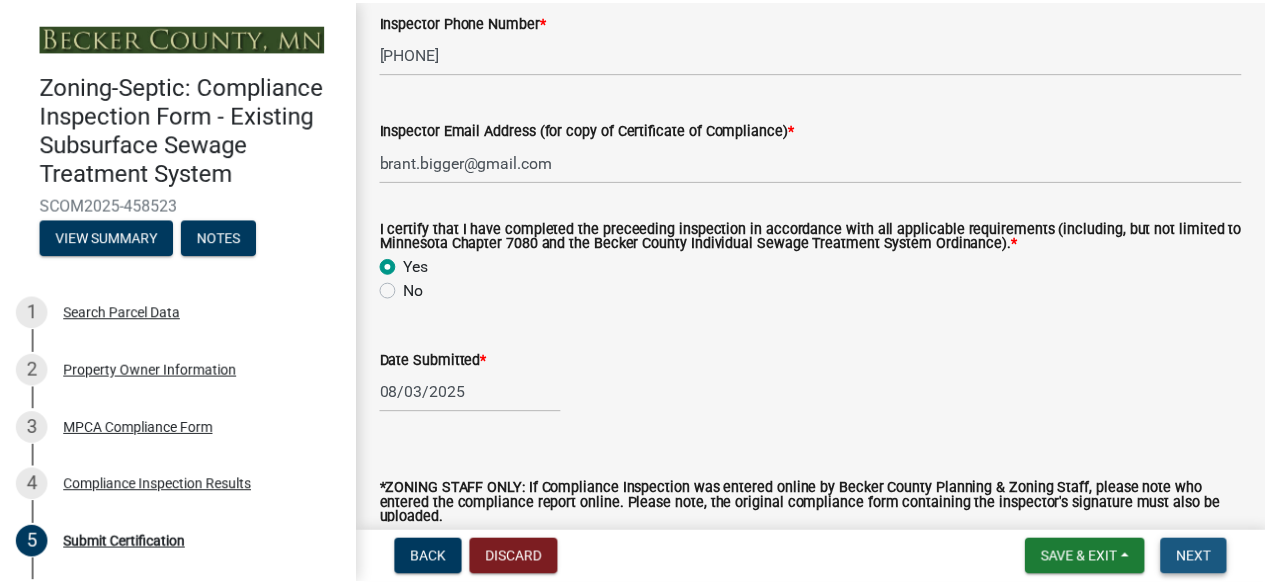 scroll, scrollTop: 0, scrollLeft: 0, axis: both 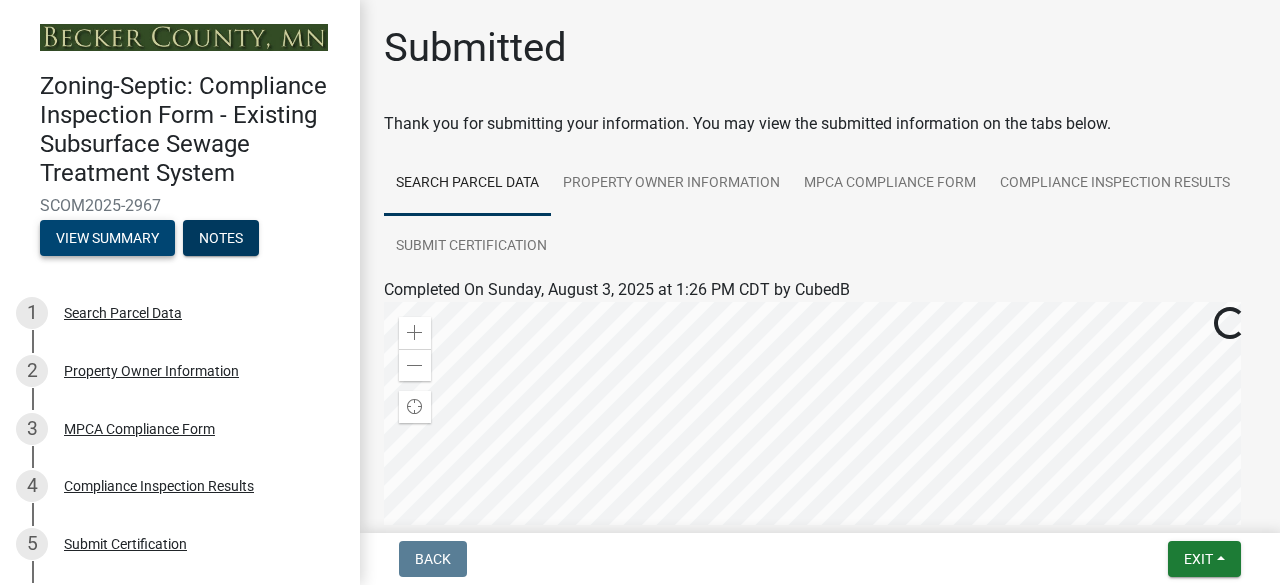 click on "View Summary" at bounding box center [107, 238] 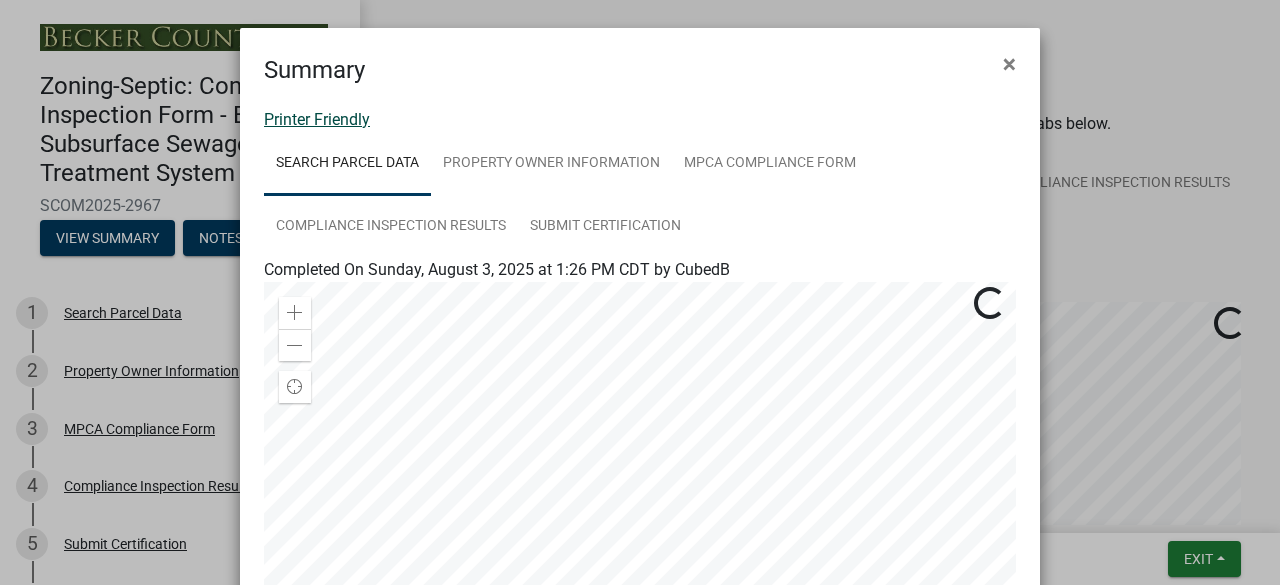 click on "Printer Friendly" 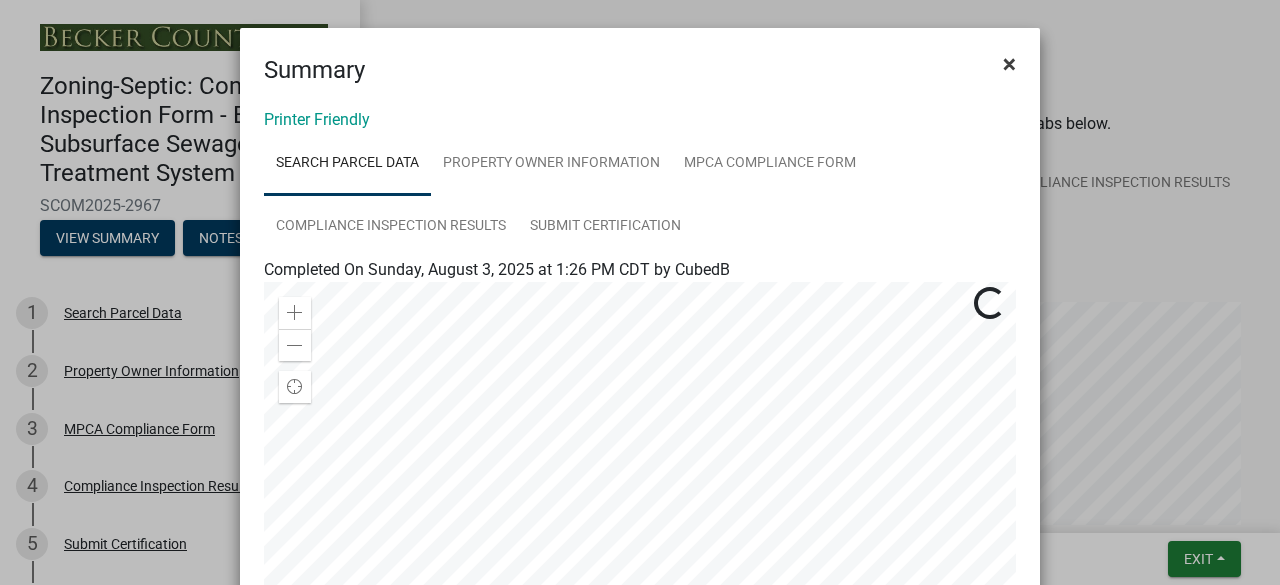 click on "×" 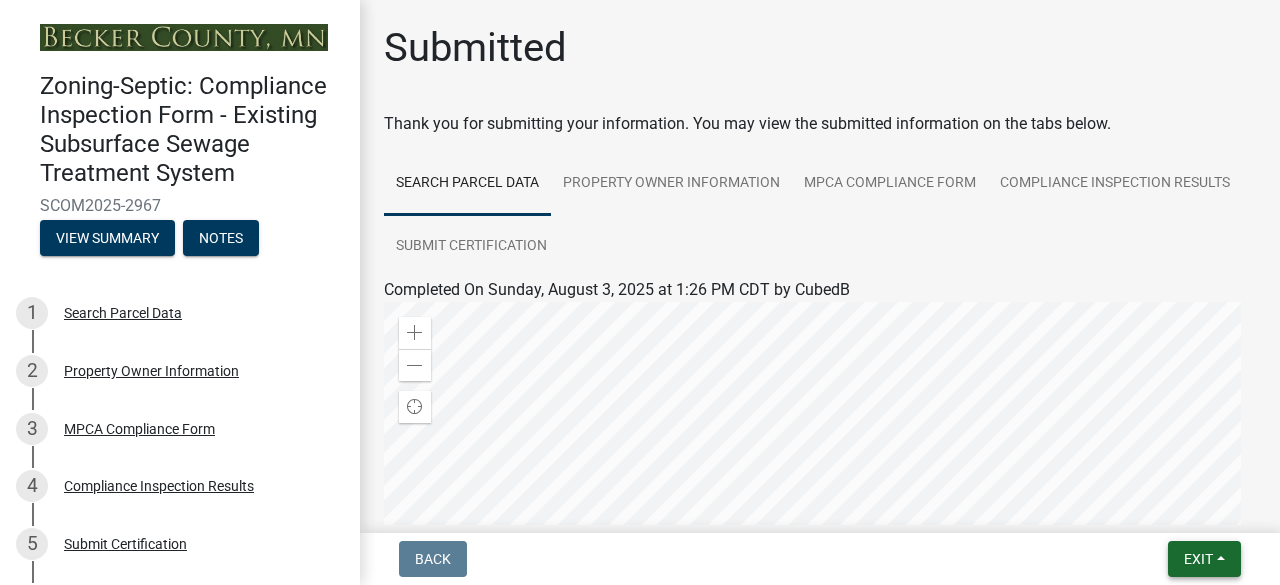 click on "Exit" at bounding box center [1204, 559] 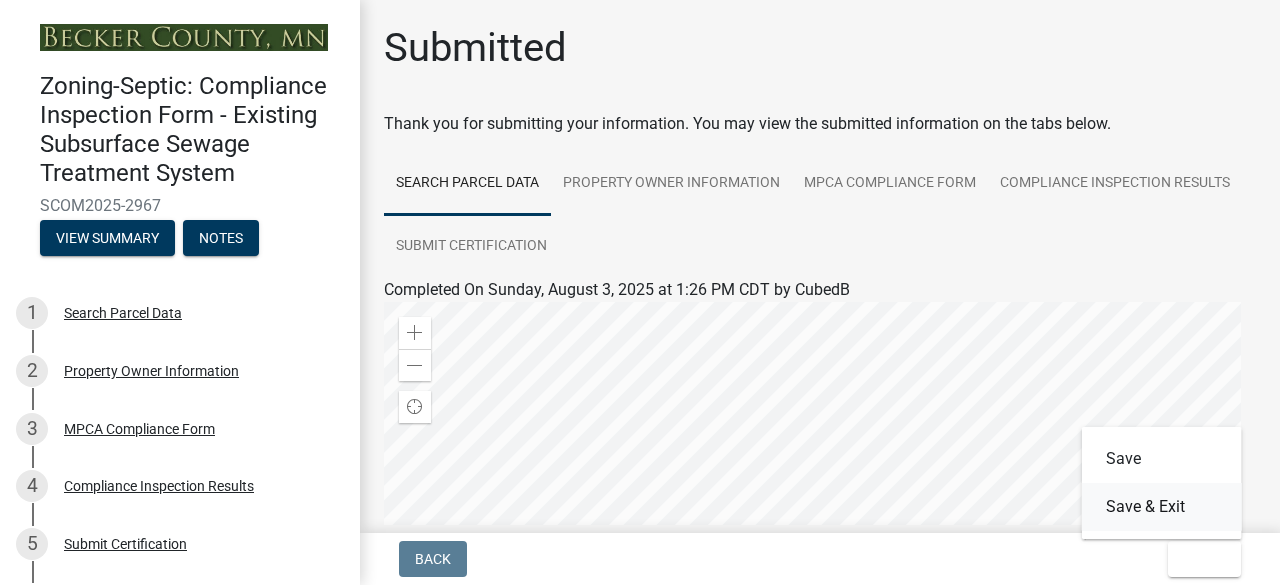 click on "Save & Exit" at bounding box center [1162, 507] 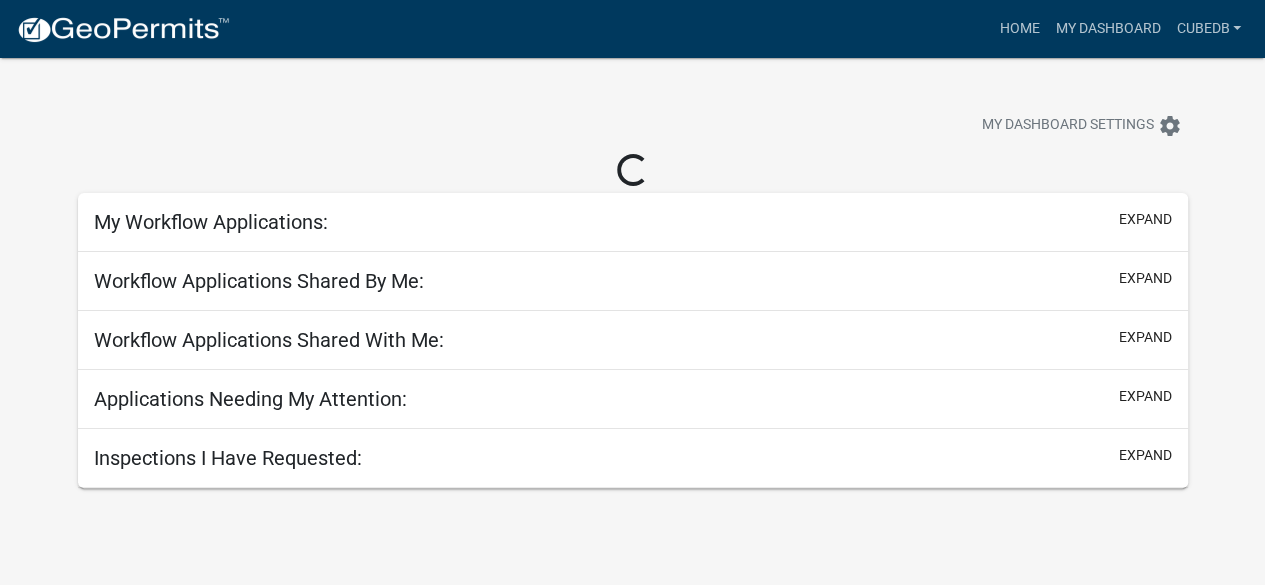 select on "3: 100" 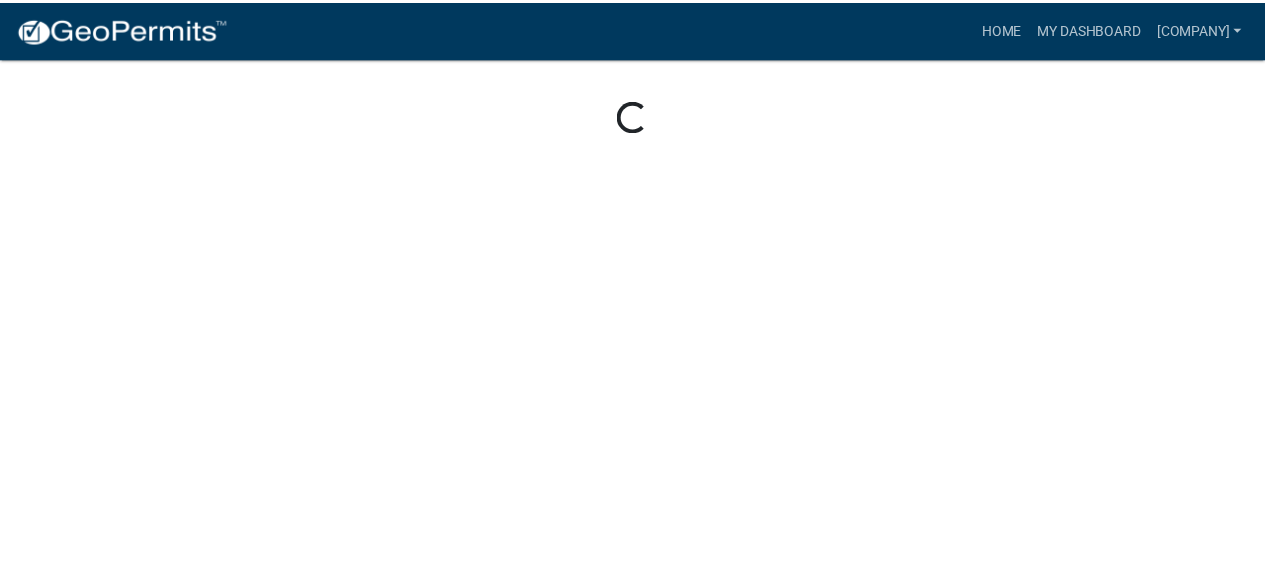 scroll, scrollTop: 0, scrollLeft: 0, axis: both 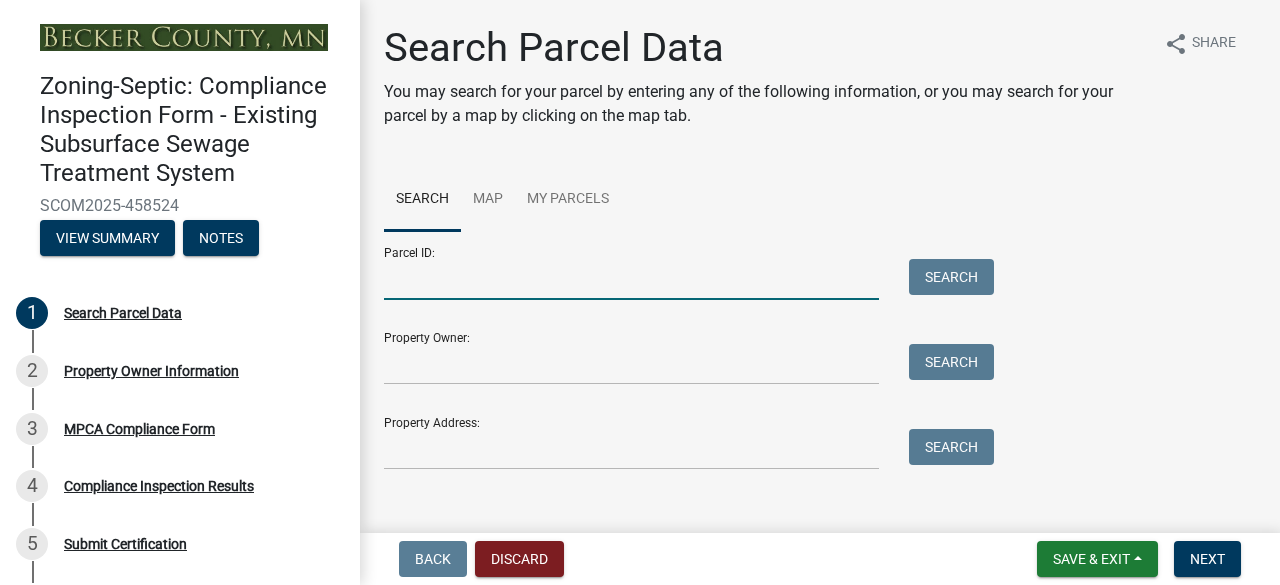 click on "Parcel ID:" at bounding box center (631, 279) 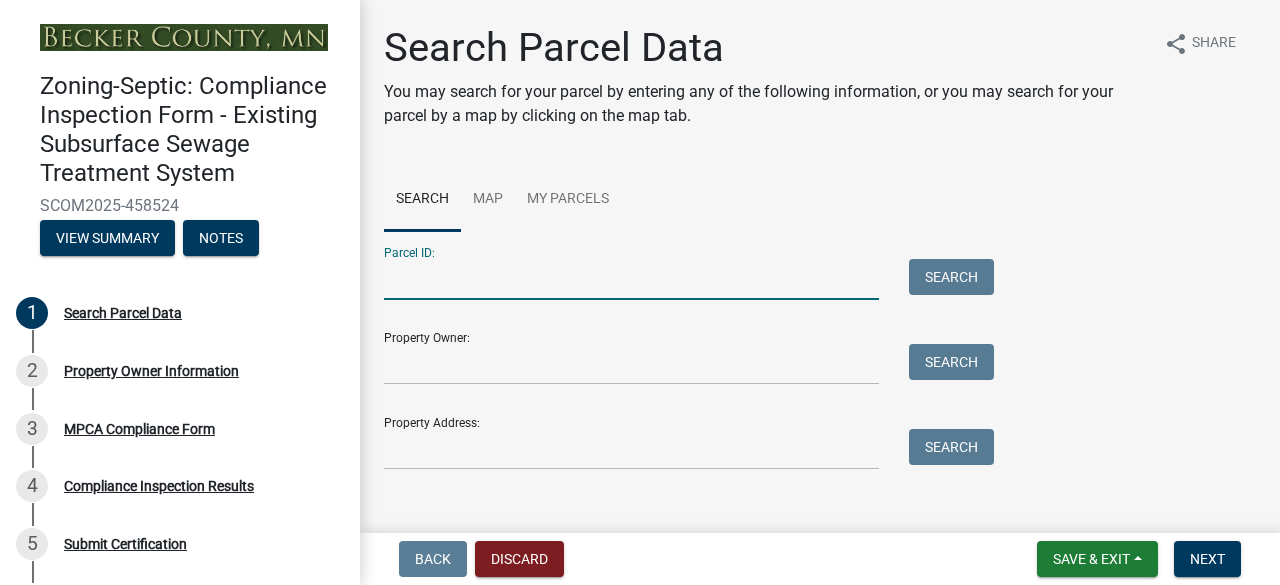 paste on "080917000" 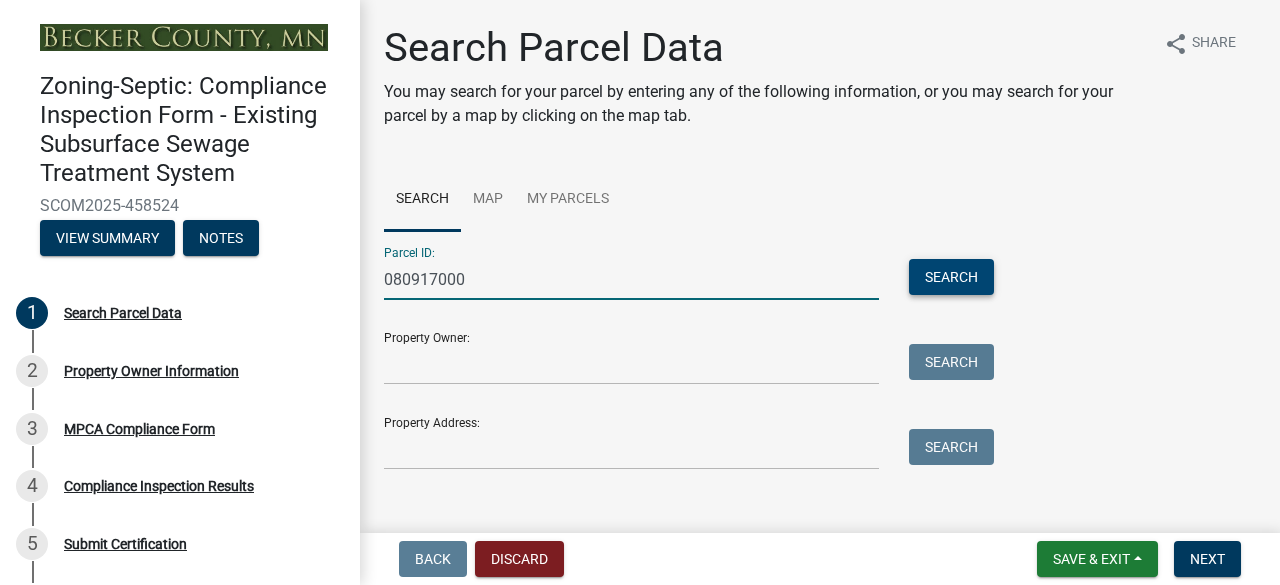 type on "080917000" 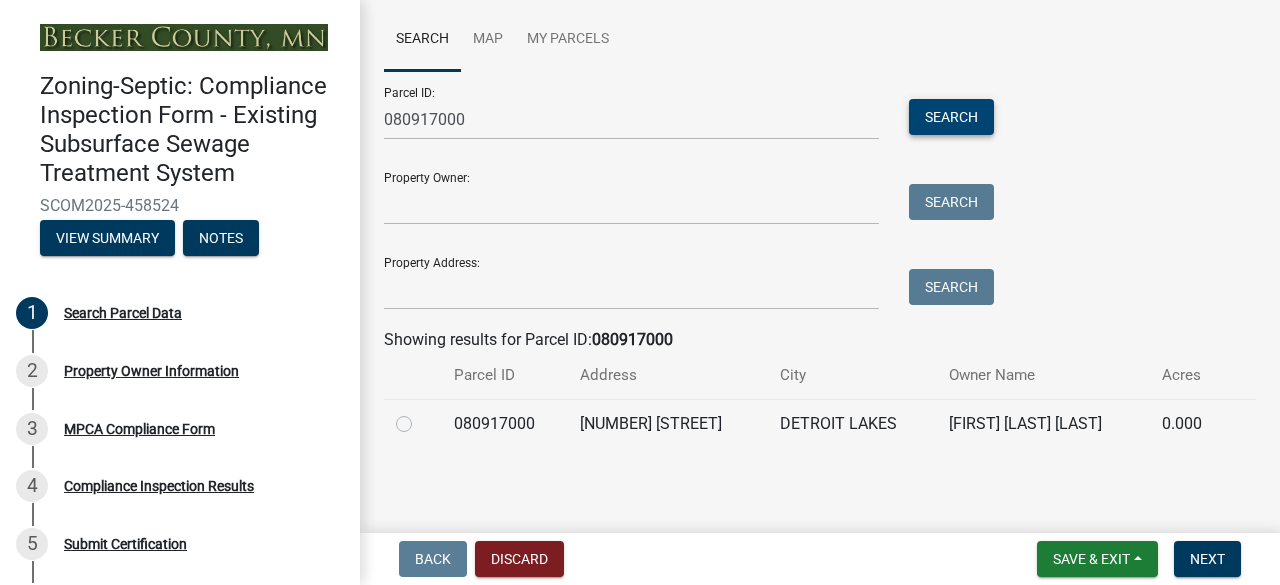 scroll, scrollTop: 160, scrollLeft: 0, axis: vertical 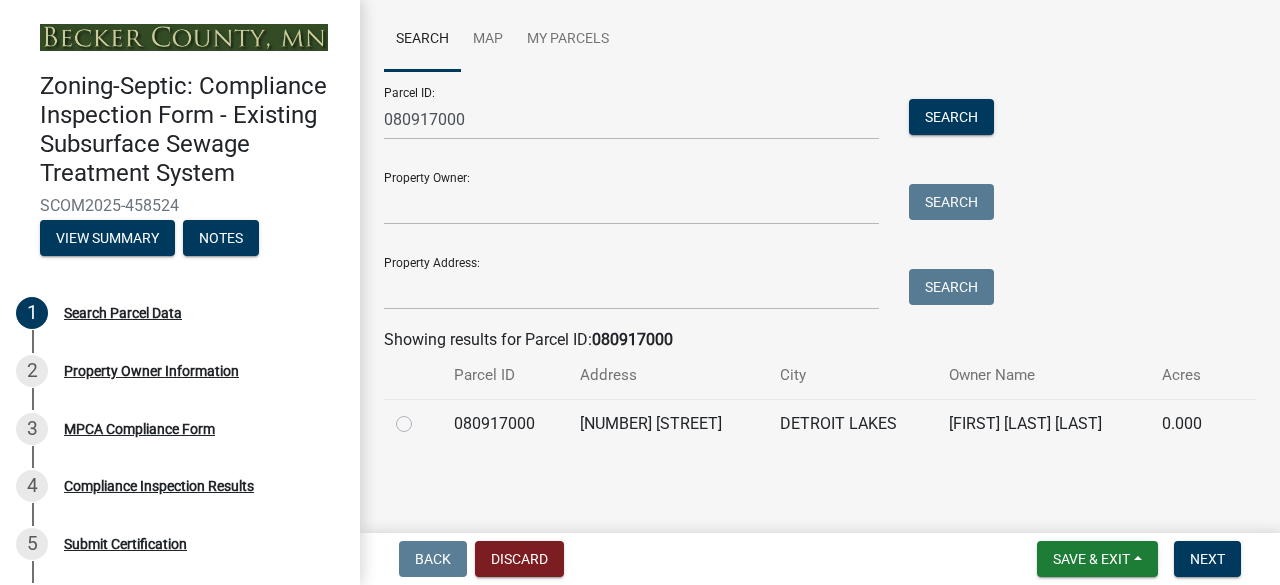click 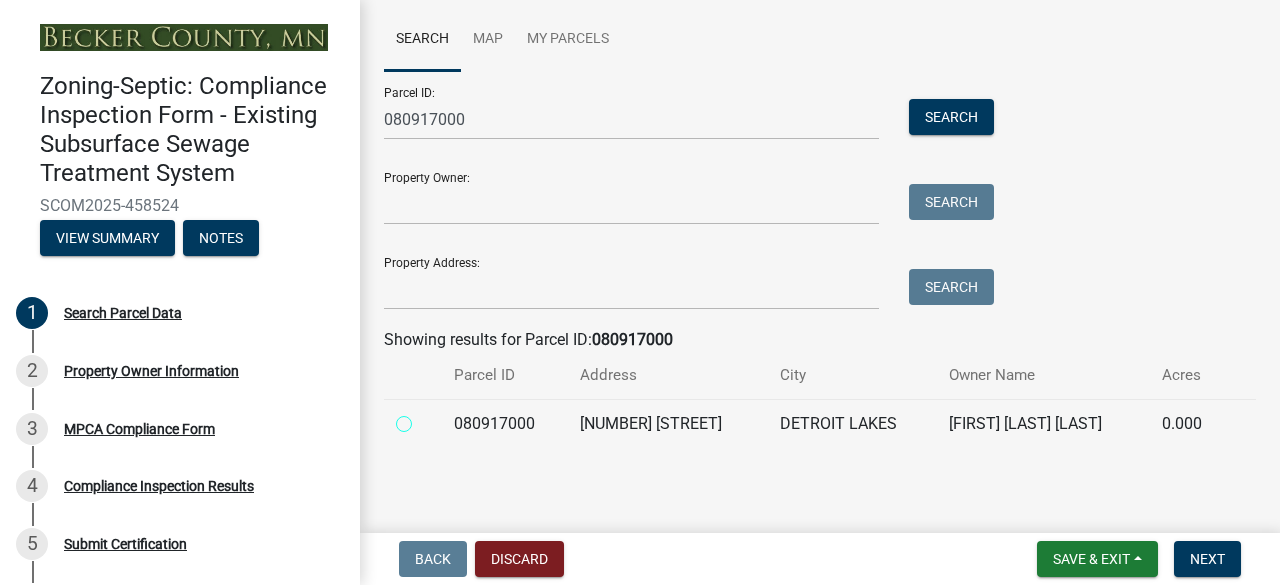 radio on "true" 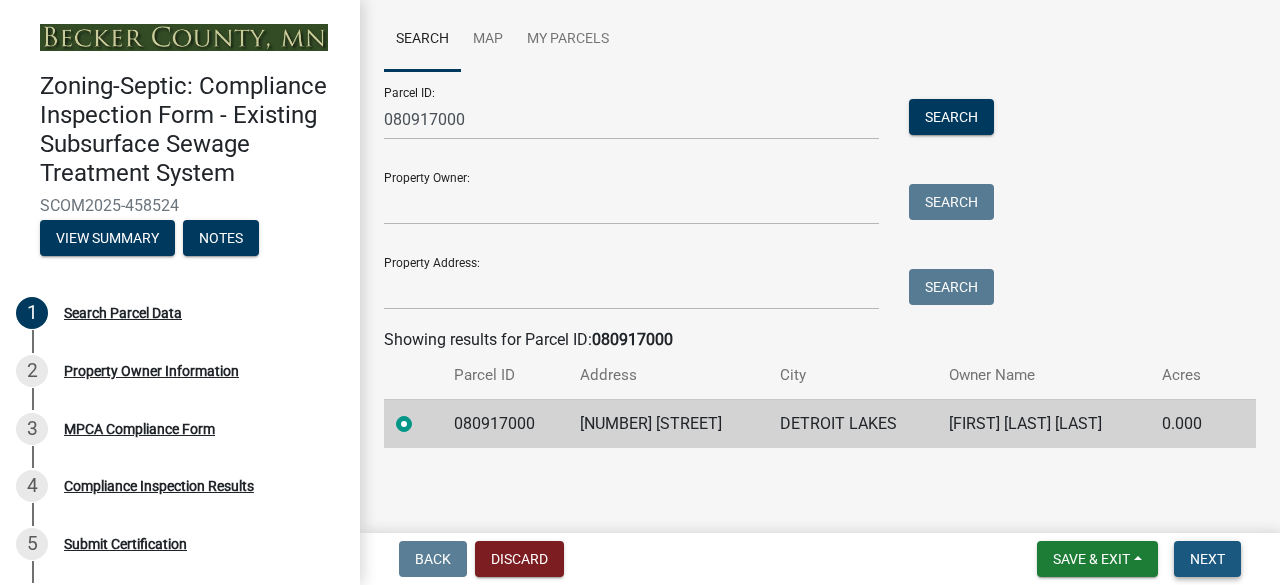click on "Next" at bounding box center [1207, 559] 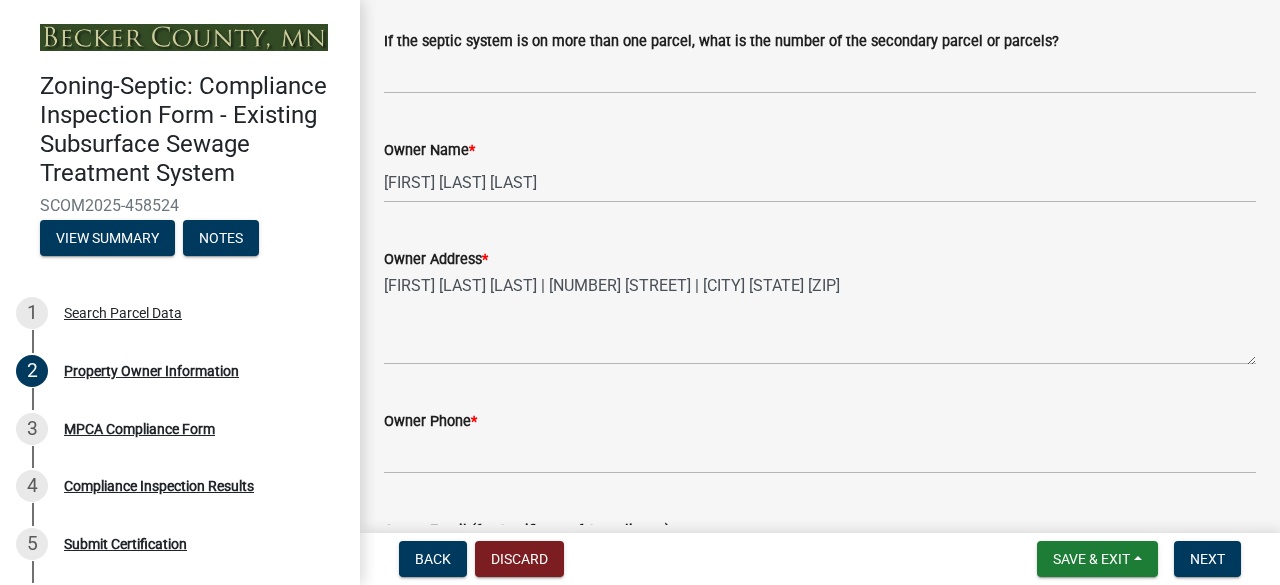 scroll, scrollTop: 400, scrollLeft: 0, axis: vertical 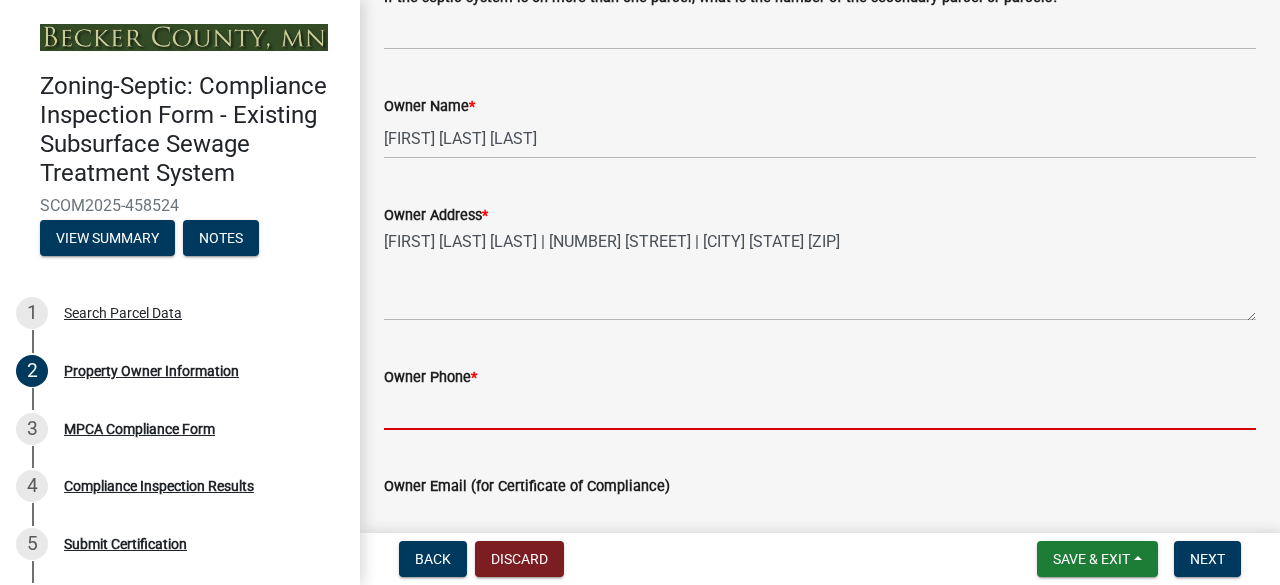 click on "Owner Phone  *" at bounding box center [820, 409] 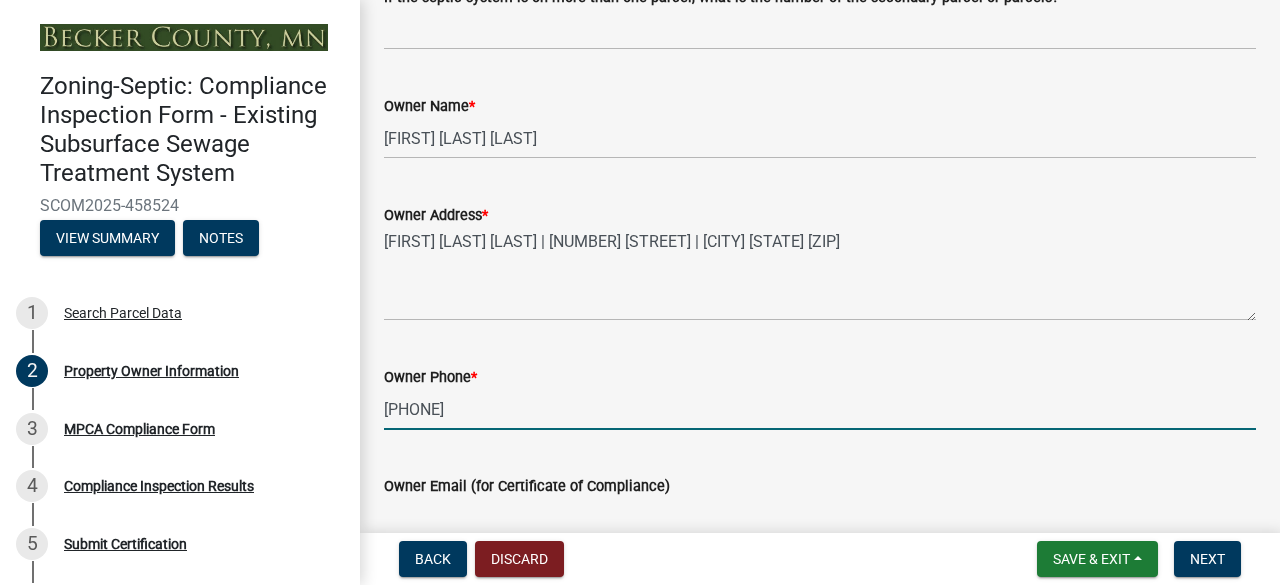 type on "[PHONE]" 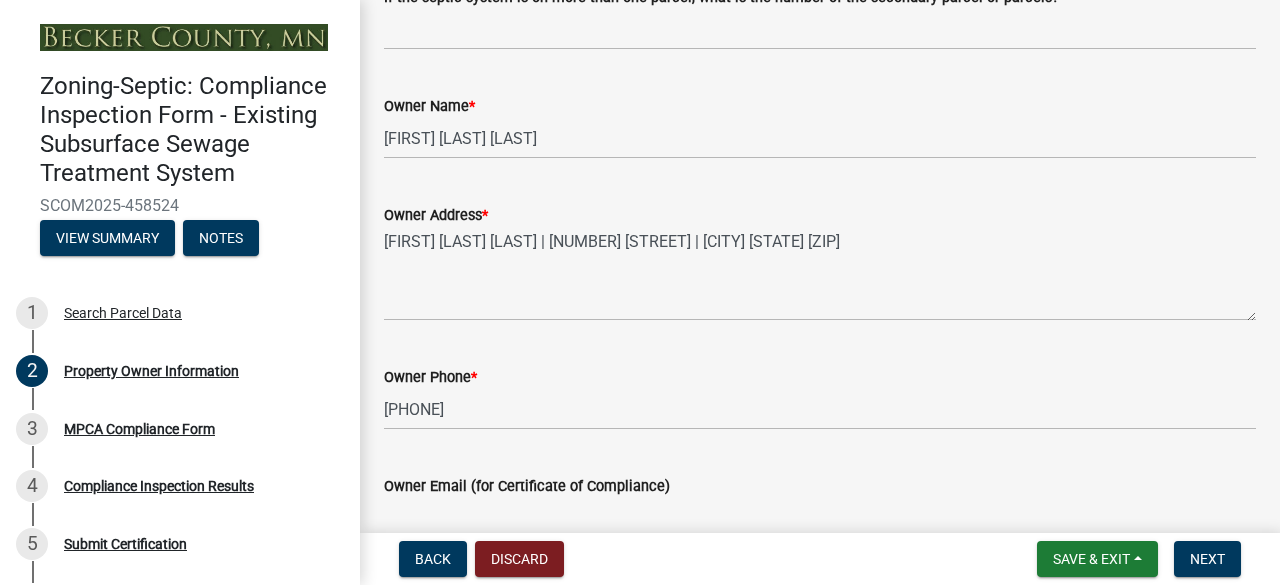 scroll, scrollTop: 414, scrollLeft: 0, axis: vertical 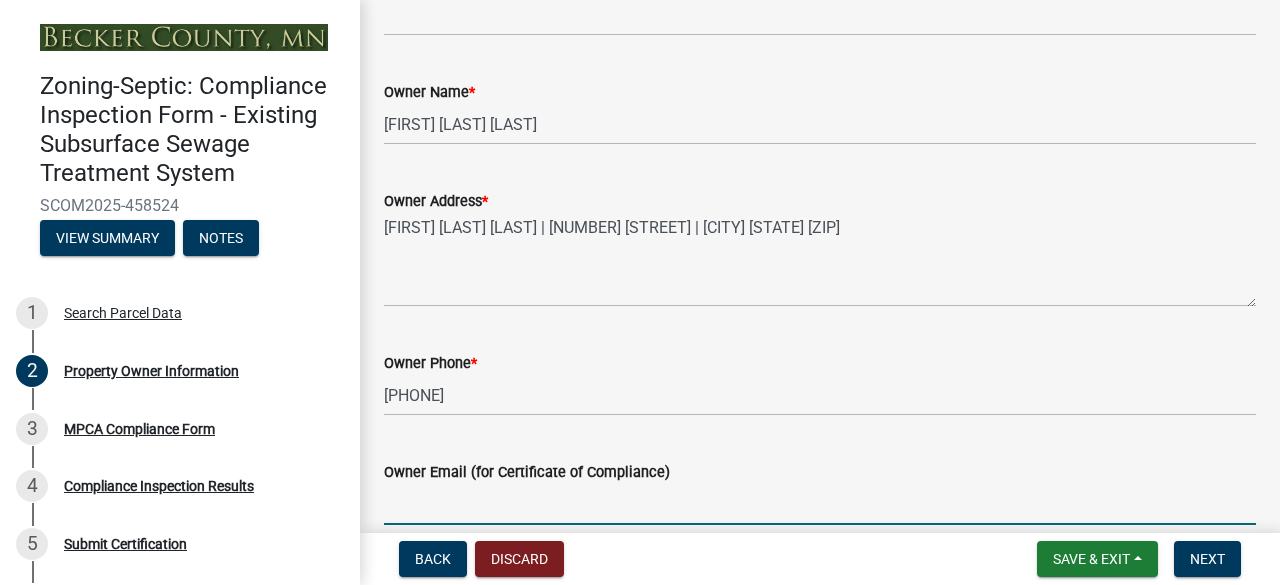 paste on "[EMAIL]" 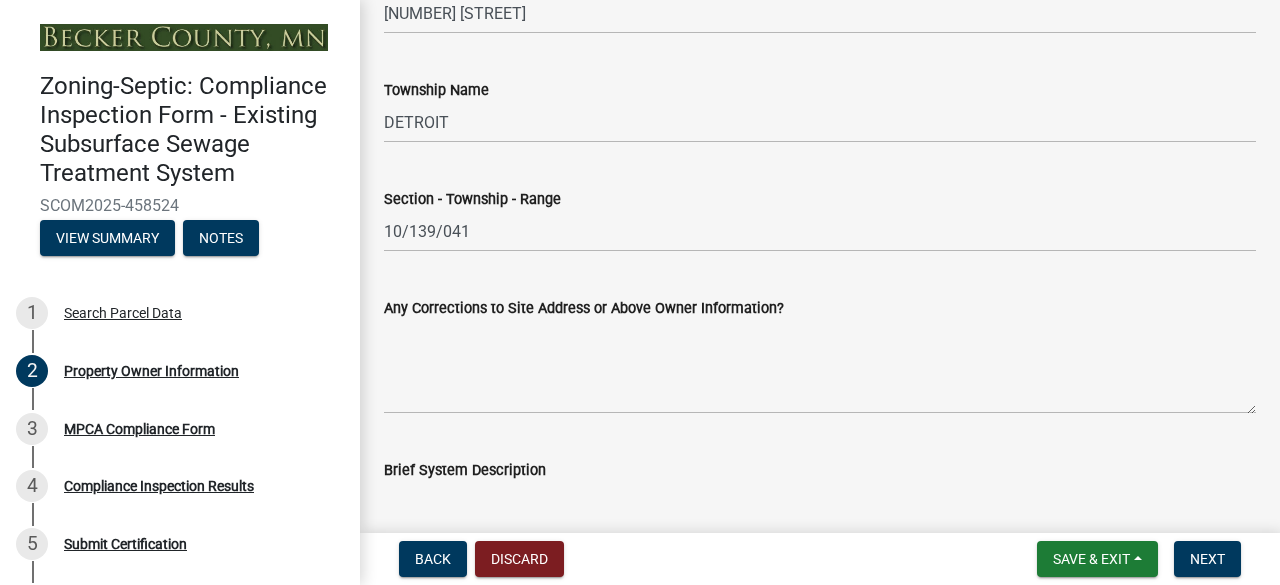 scroll, scrollTop: 1114, scrollLeft: 0, axis: vertical 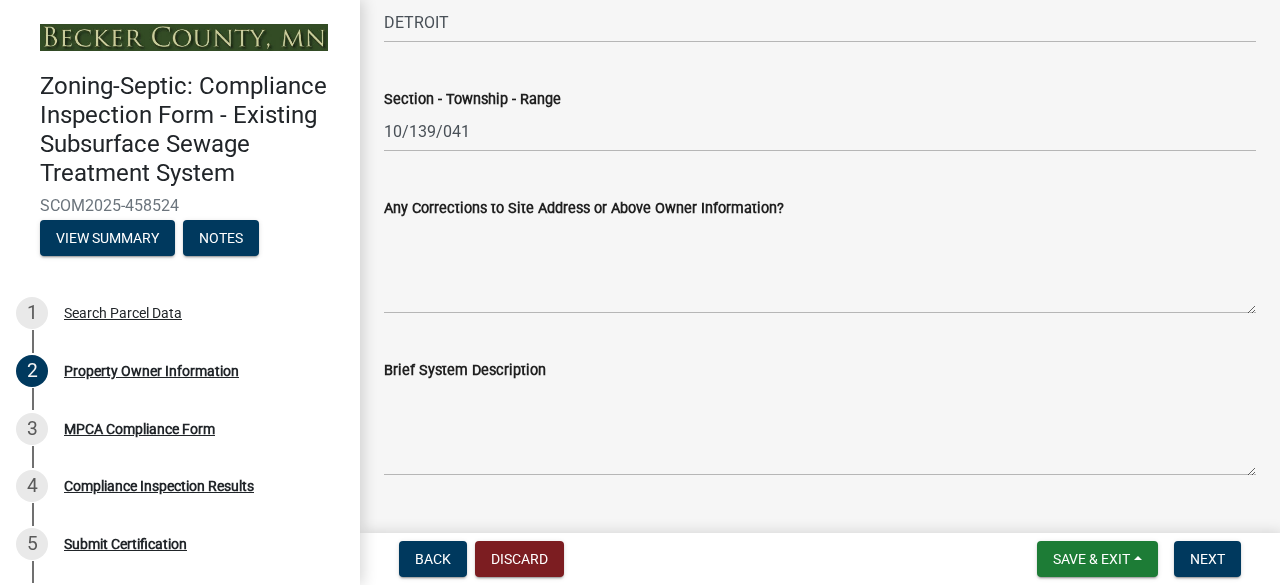 type on "[EMAIL]" 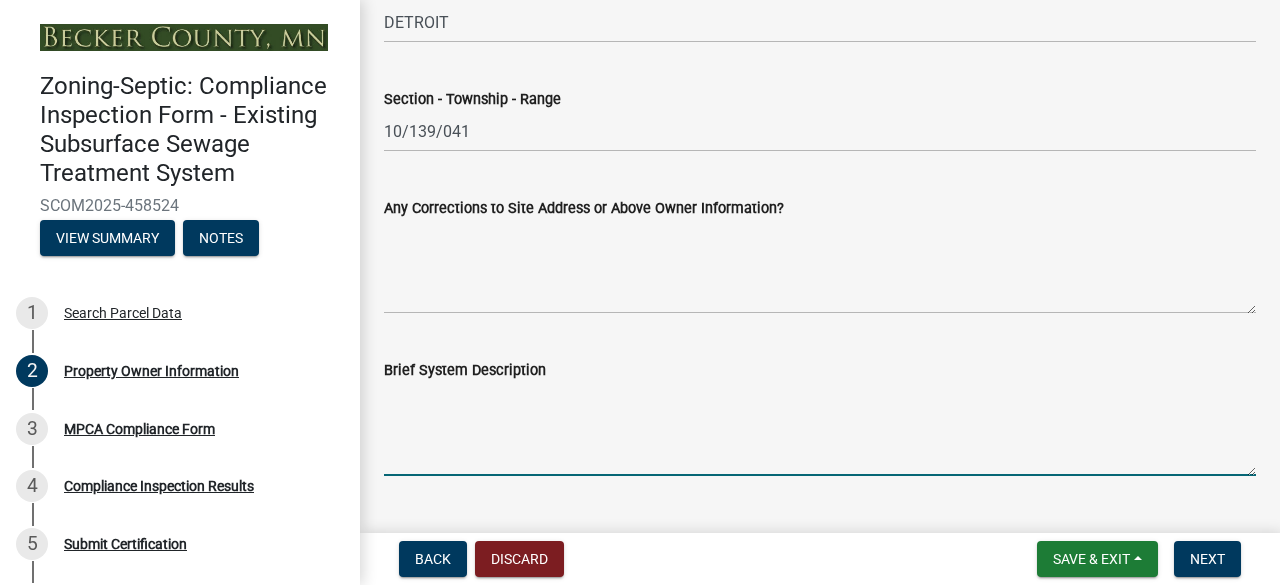 click on "Brief System Description" at bounding box center [820, 429] 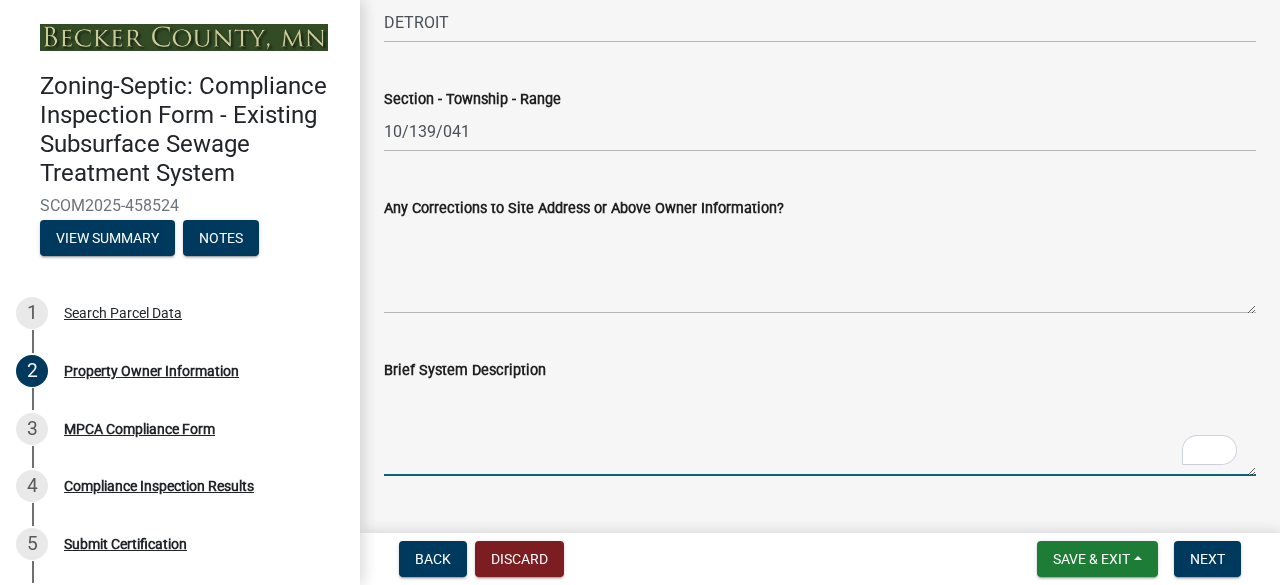 scroll, scrollTop: 1114, scrollLeft: 0, axis: vertical 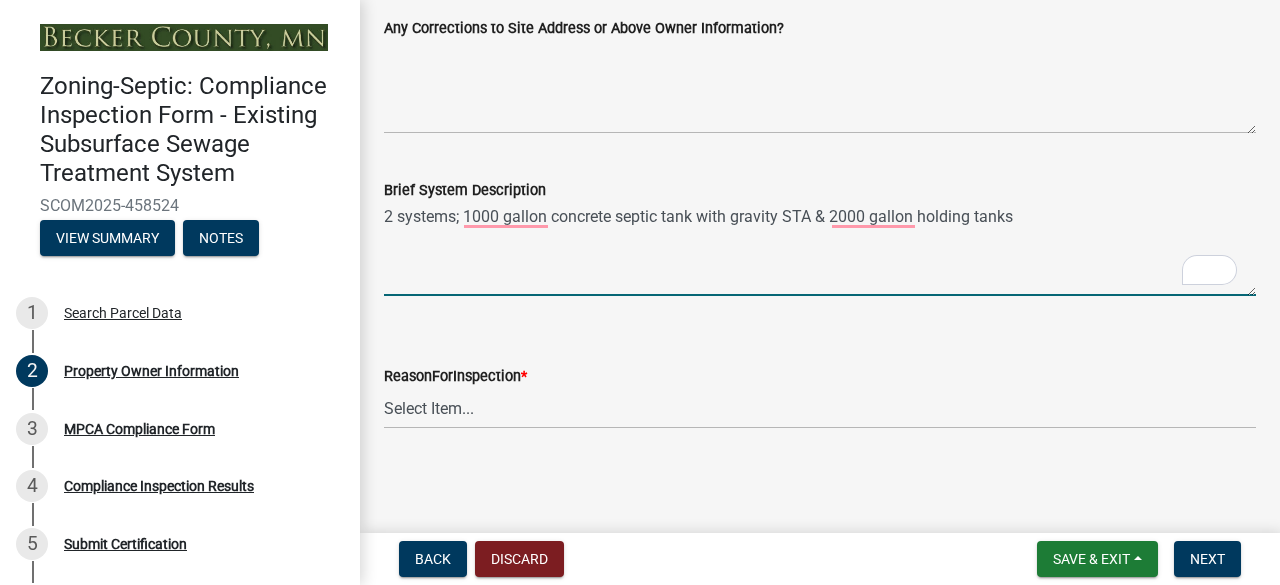 click on "2 systems; 1000 gallon concrete septic tank with gravity STA & 2000 gallon holding tanks" at bounding box center (820, 249) 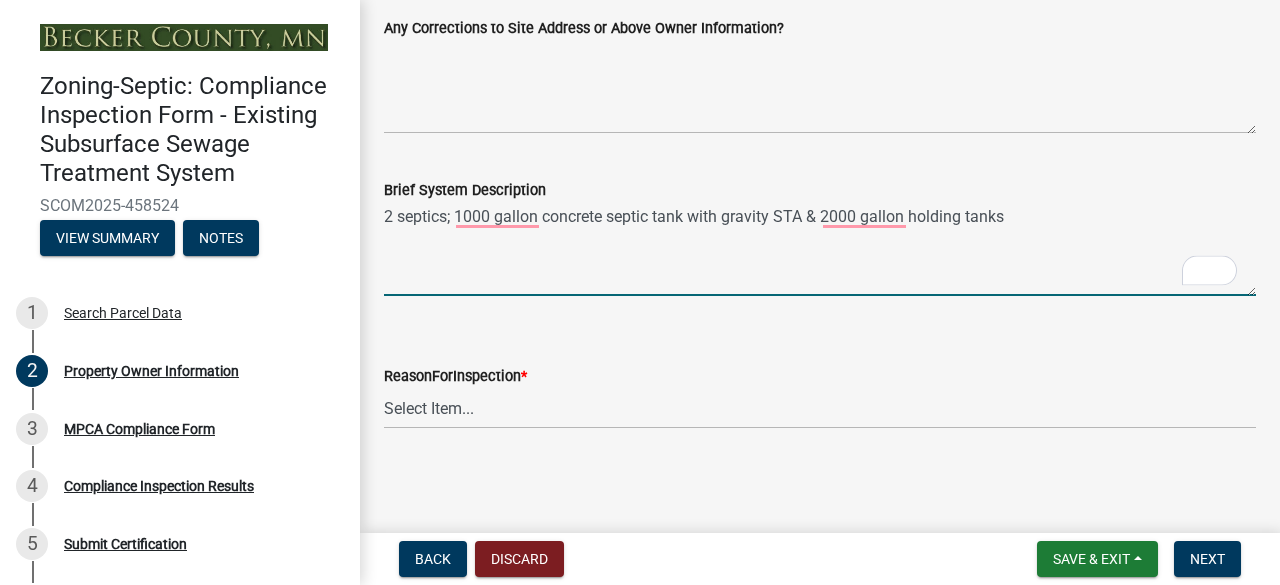 type on "2 septics; 1000 gallon concrete septic tank with gravity STA & 2000 gallon holding tanks" 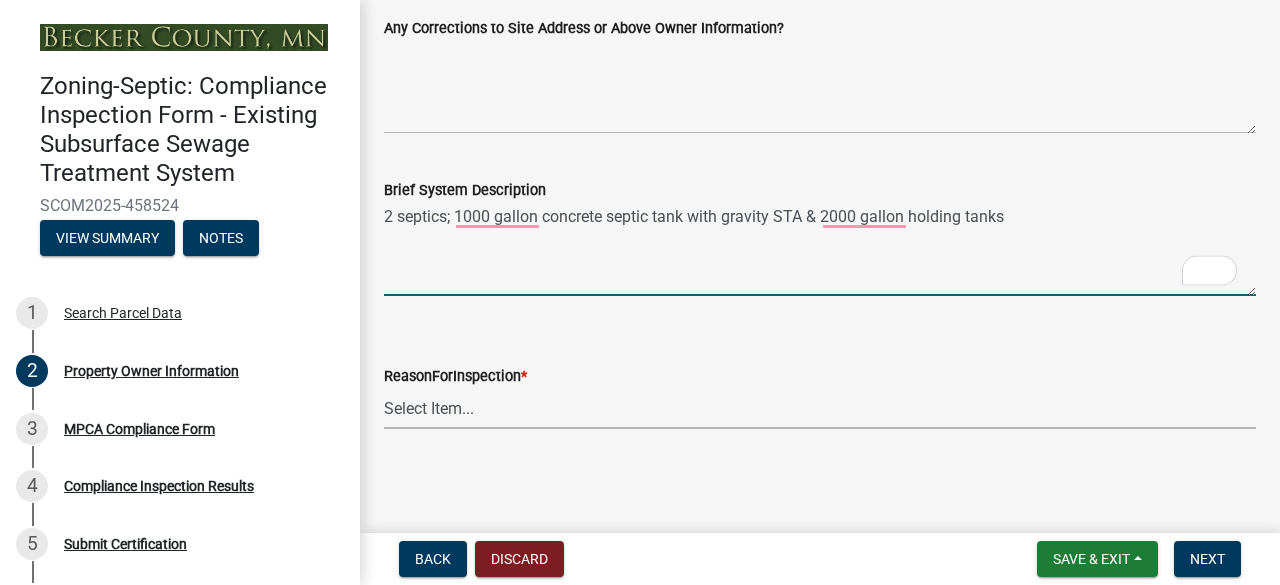click on "Select Item...   Property Sale   Lake Study   Required for Permit   Other" at bounding box center [820, 408] 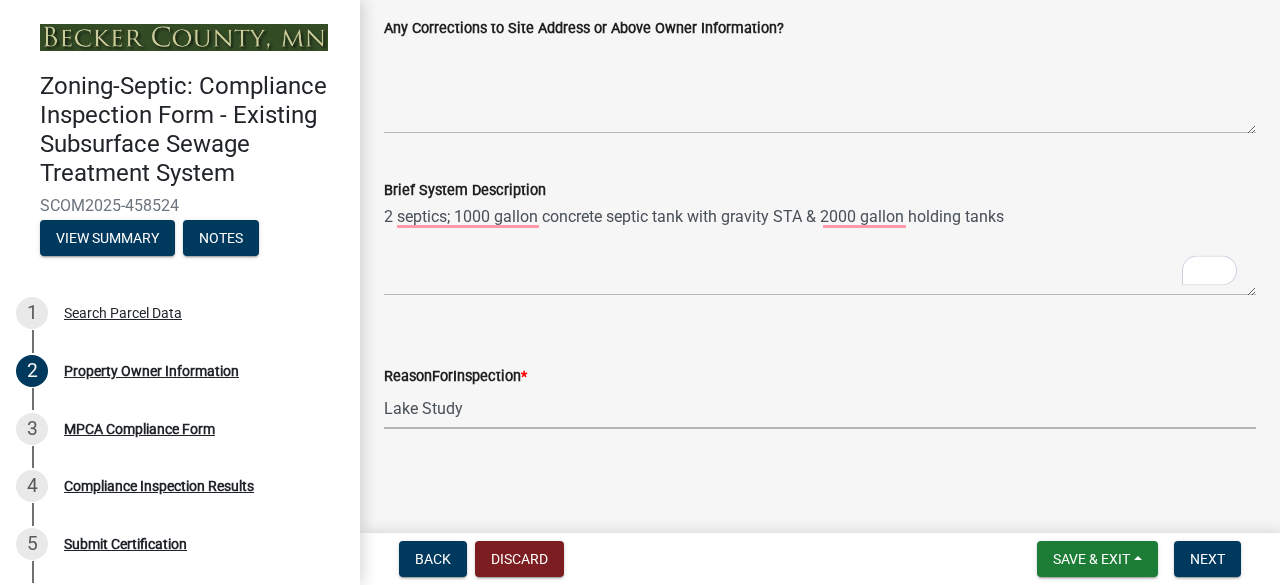 click on "Select Item...   Property Sale   Lake Study   Required for Permit   Other" at bounding box center (820, 408) 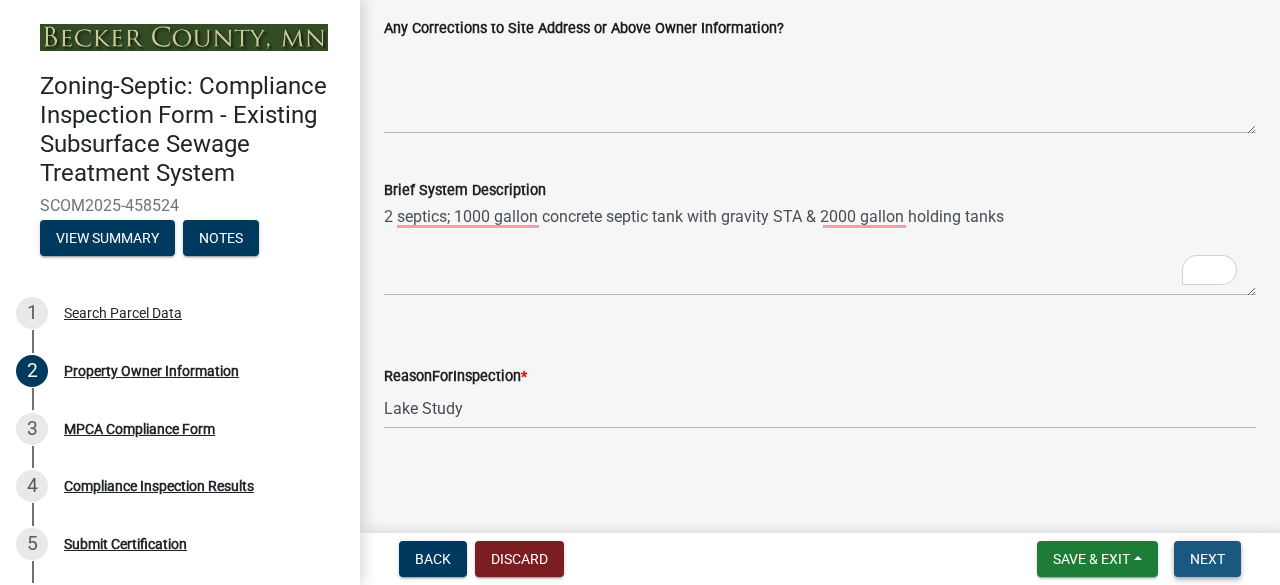 click on "Next" at bounding box center (1207, 559) 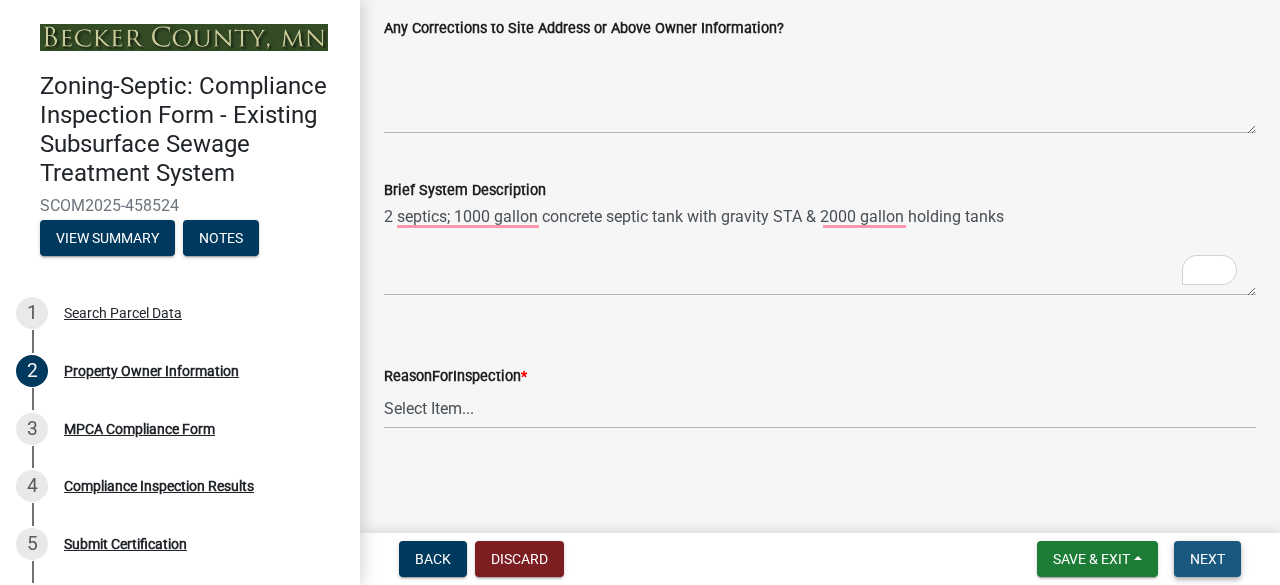 scroll, scrollTop: 0, scrollLeft: 0, axis: both 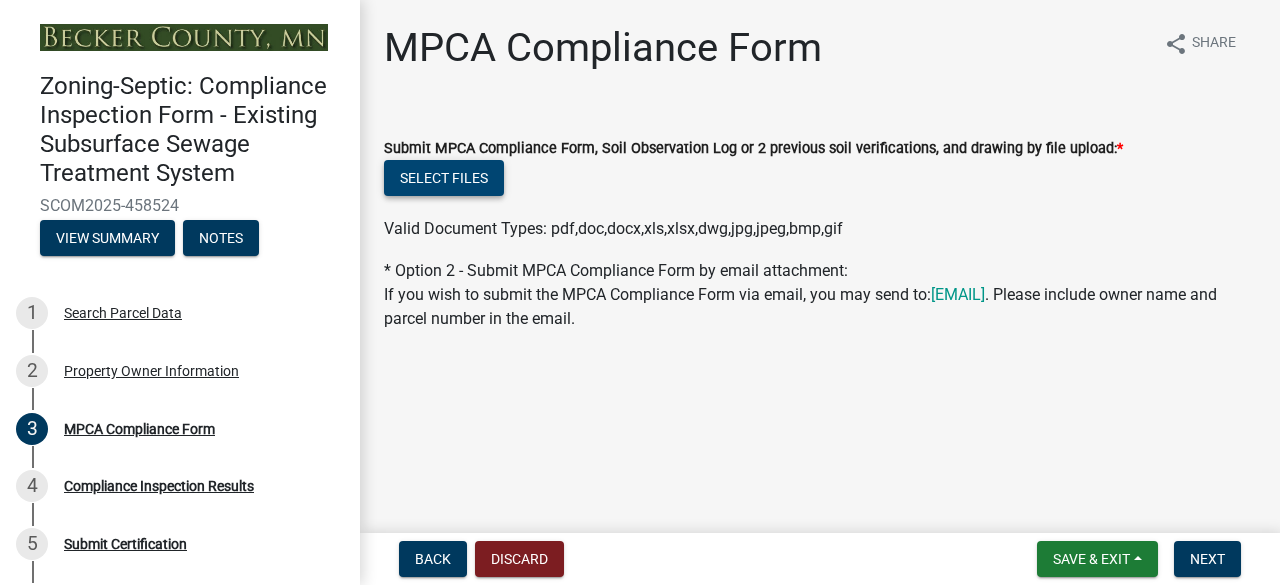 click on "Select files" 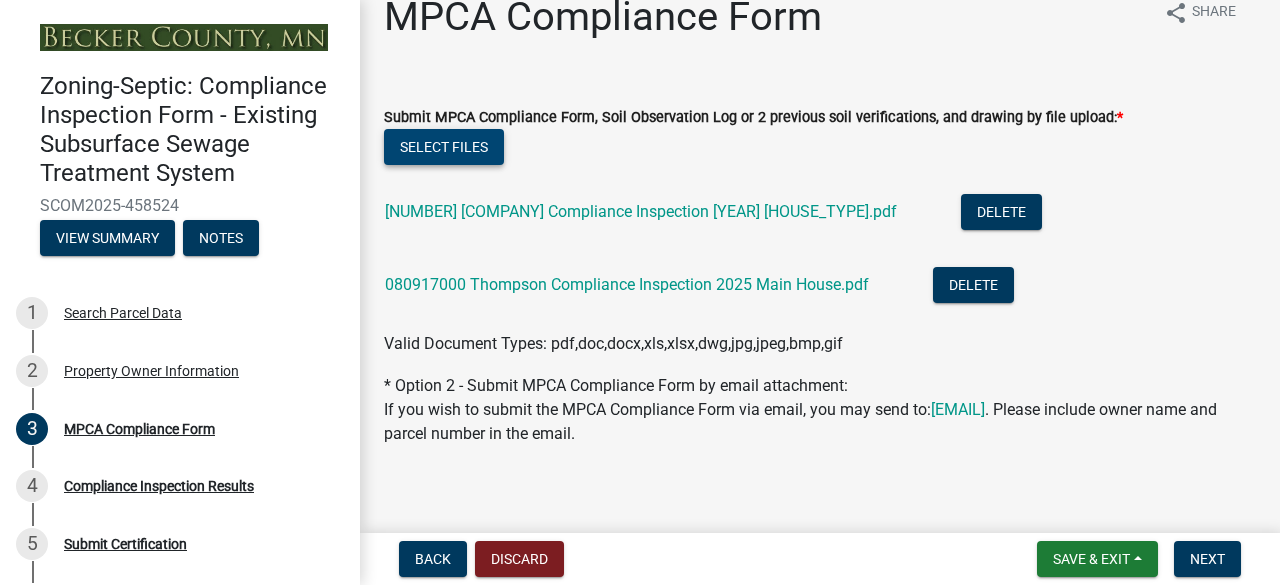 scroll, scrollTop: 46, scrollLeft: 0, axis: vertical 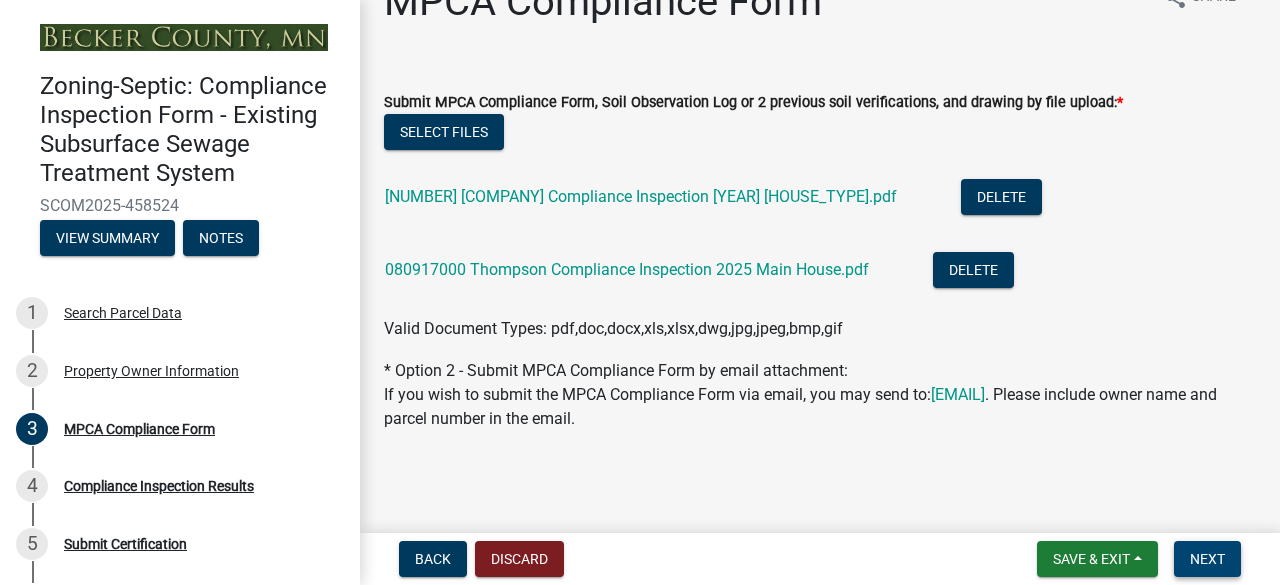 click on "Next" at bounding box center (1207, 559) 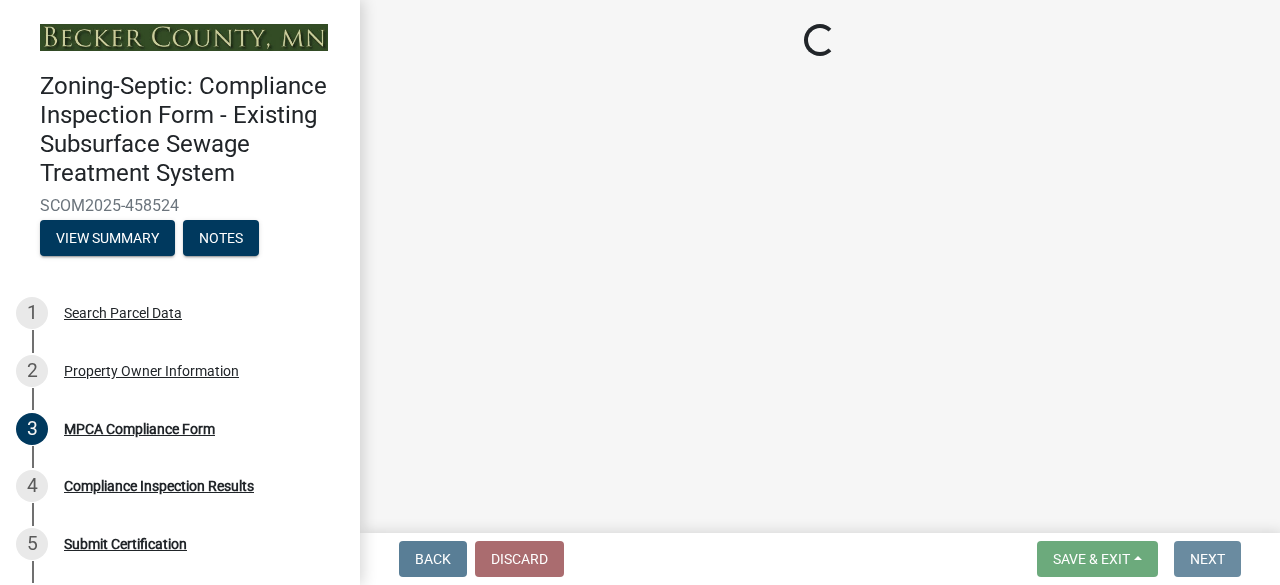 scroll, scrollTop: 0, scrollLeft: 0, axis: both 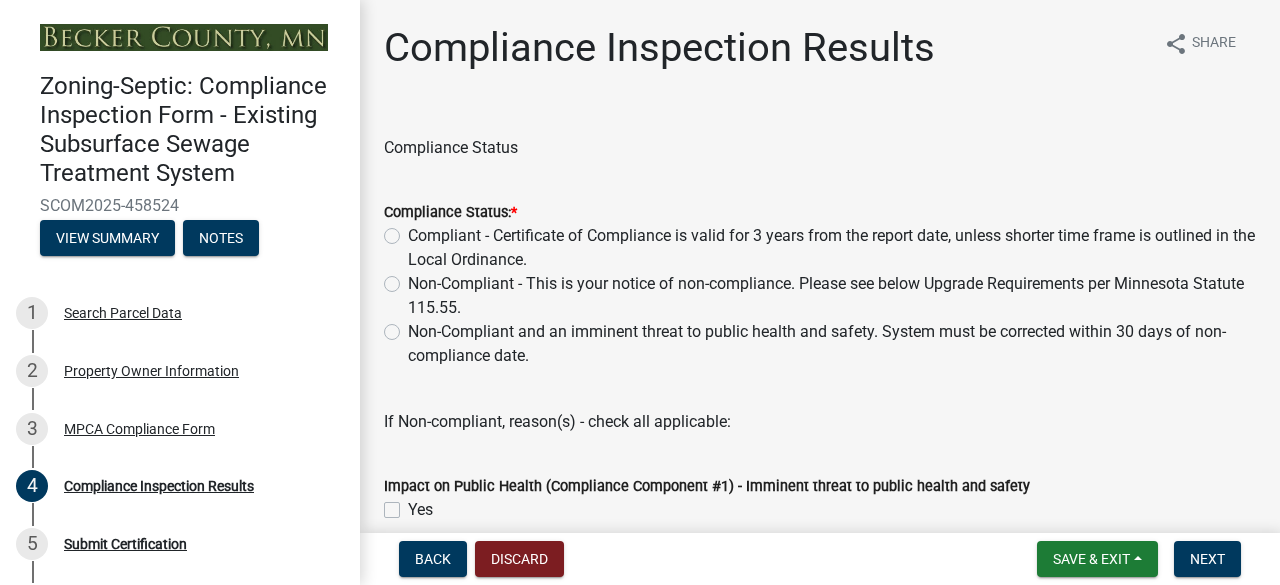 click on "Compliant - Certificate of Compliance is valid for 3 years from the report date, unless shorter time frame is outlined in the Local Ordinance." 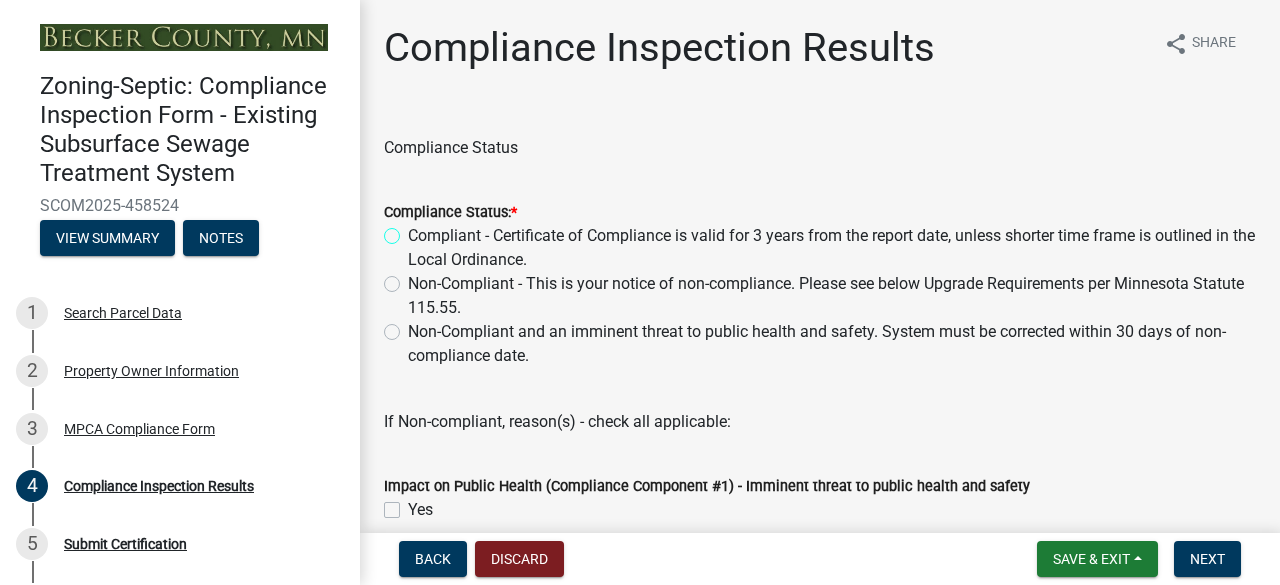 click on "Compliant - Certificate of Compliance is valid for 3 years from the report date, unless shorter time frame is outlined in the Local Ordinance." at bounding box center (414, 230) 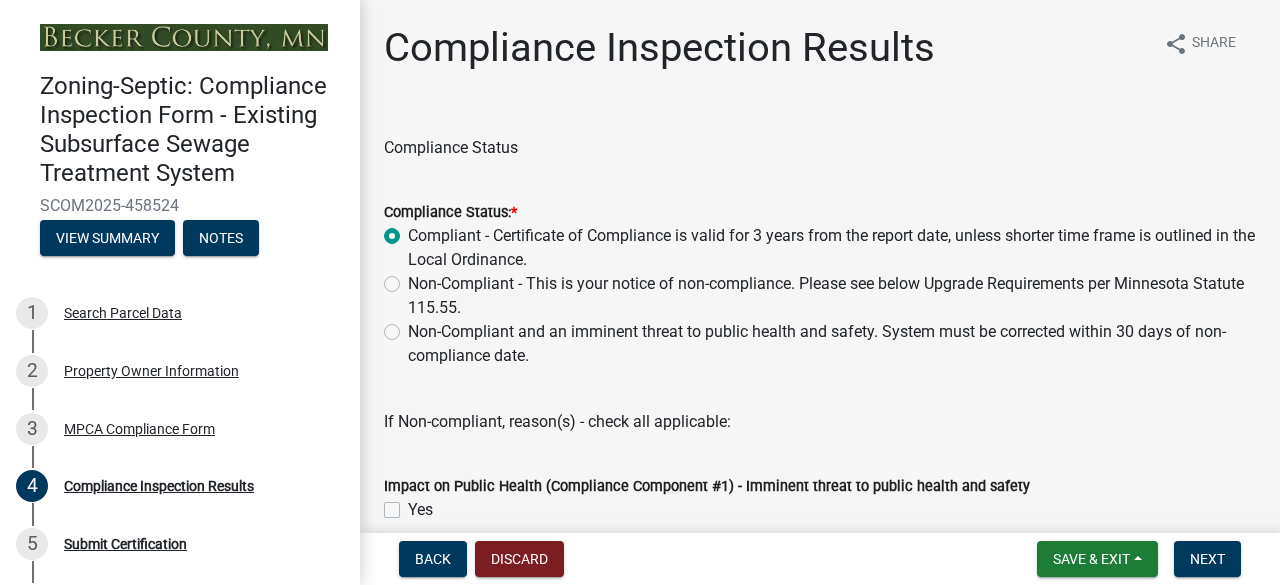radio on "true" 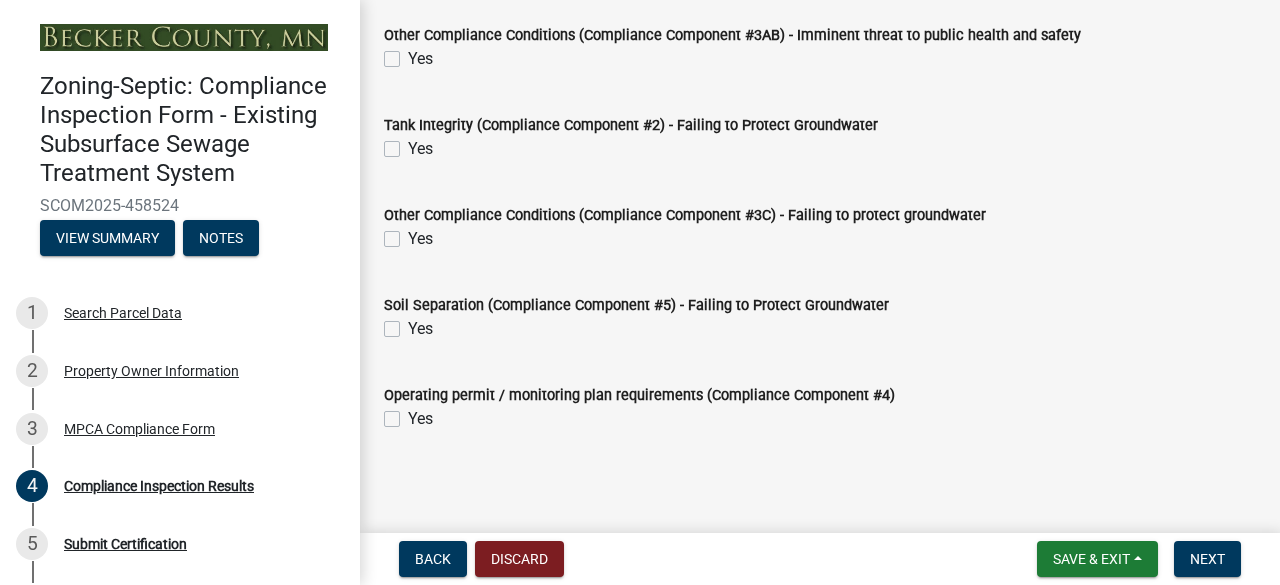 scroll, scrollTop: 542, scrollLeft: 0, axis: vertical 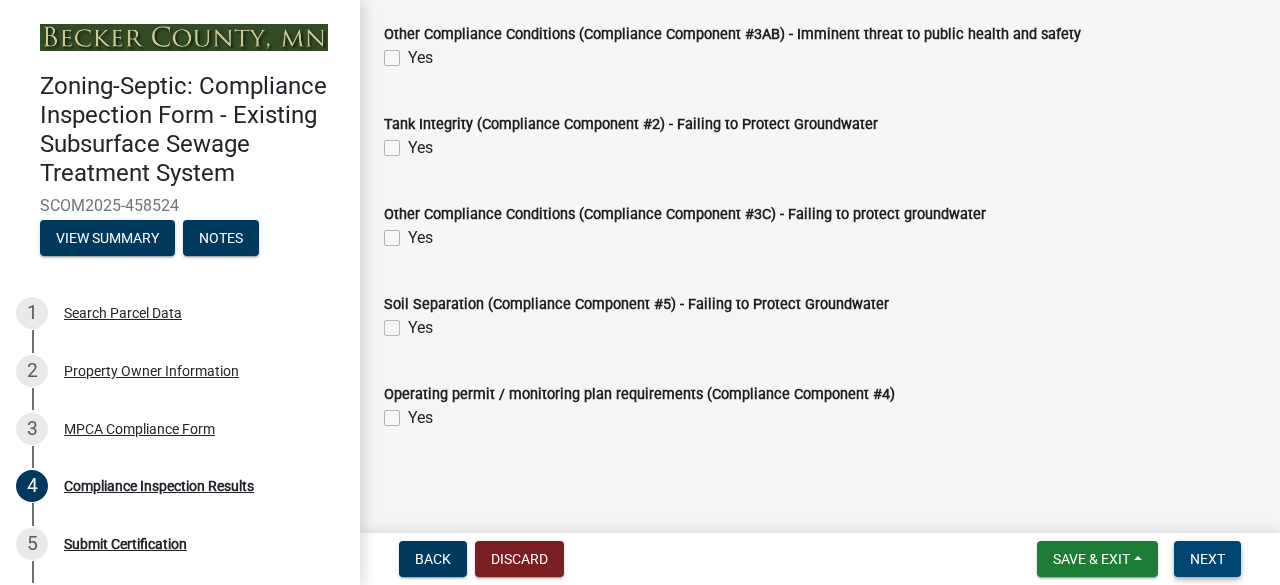 click on "Next" at bounding box center (1207, 559) 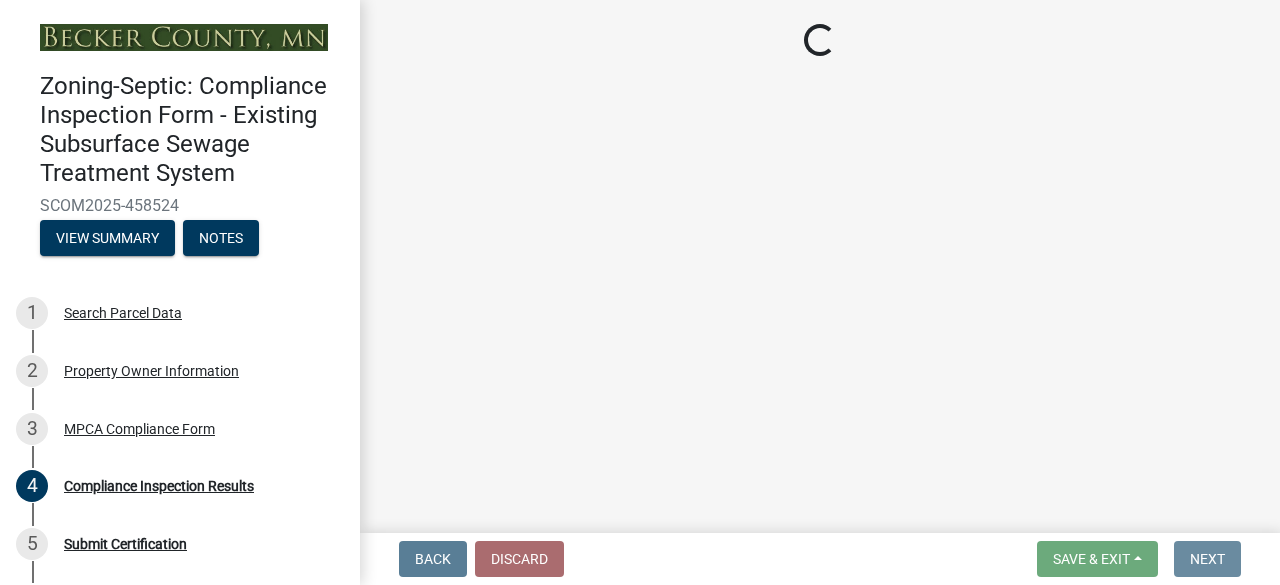 scroll, scrollTop: 0, scrollLeft: 0, axis: both 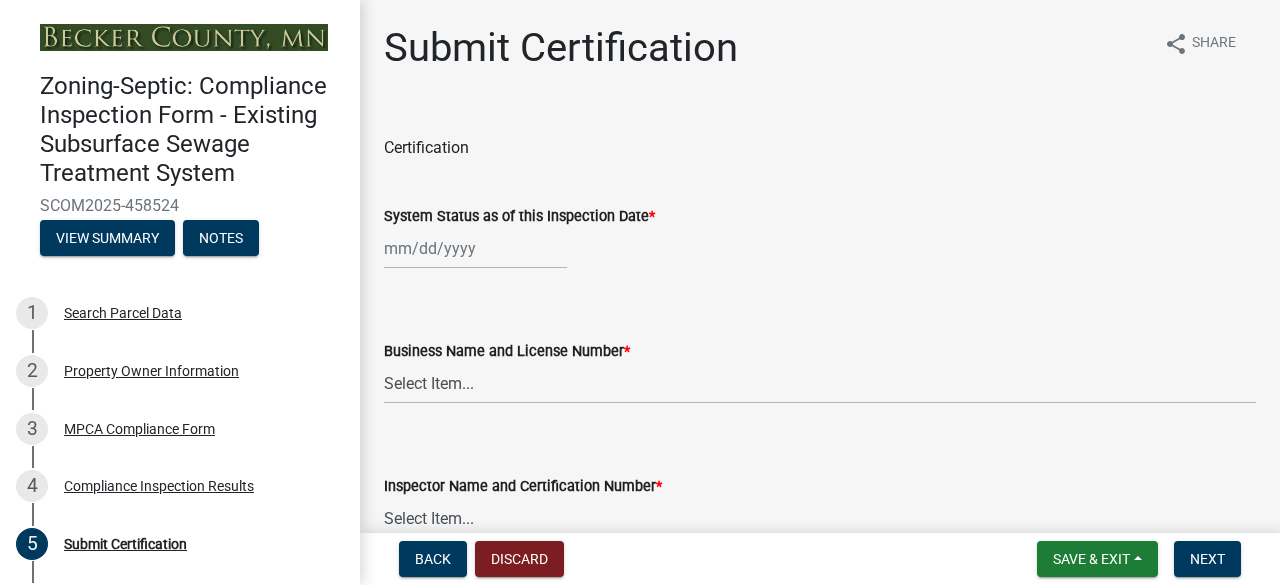 click 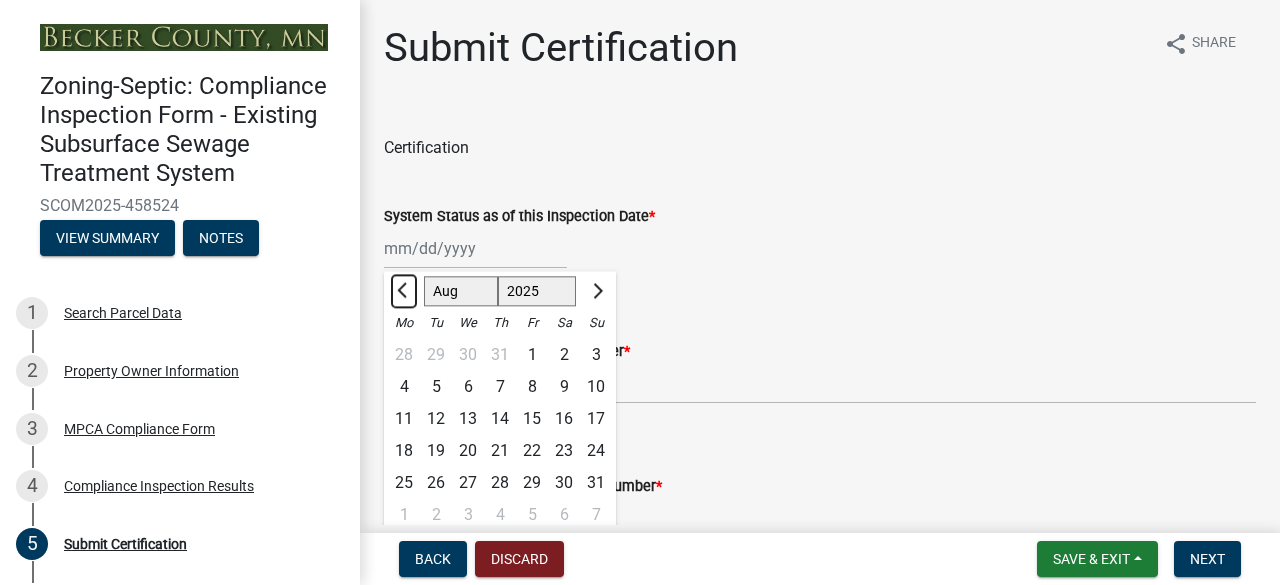 click 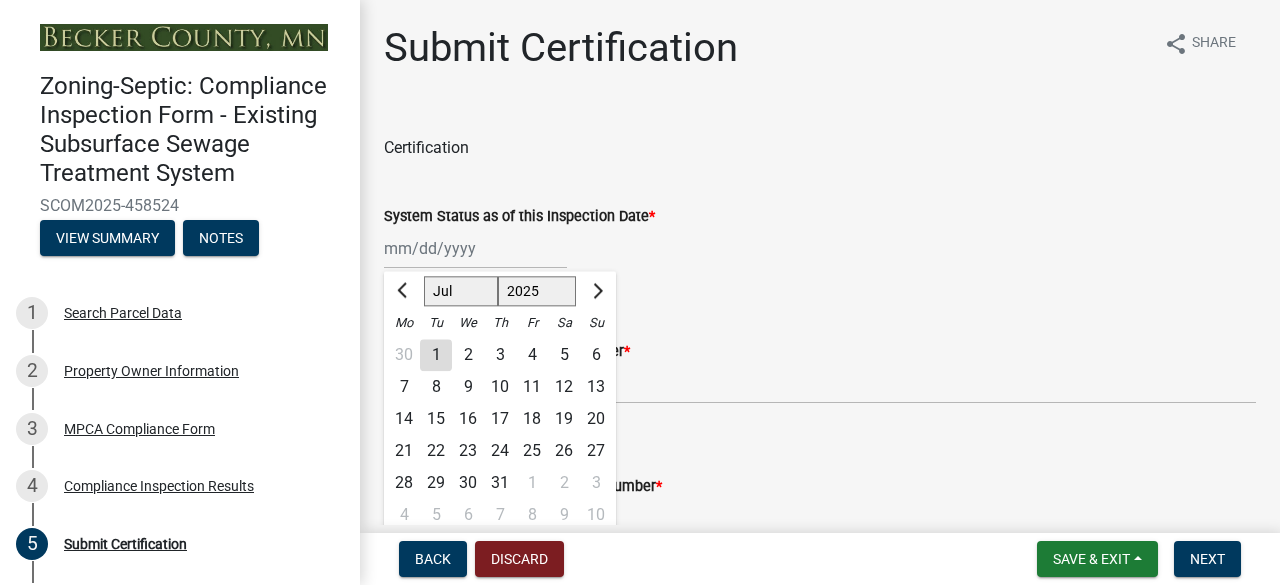 click on "17" 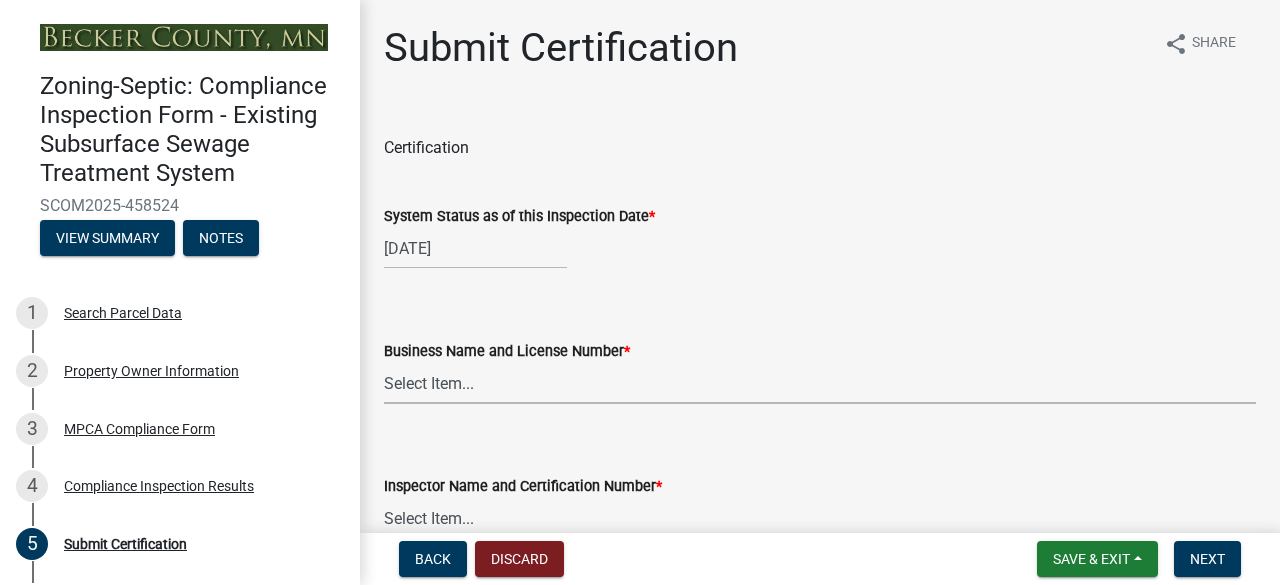 click on "Select Item...   OTHER – Not listed (please add in next field and we will add to our list)   A-1 Septic Service & Excavating LLC, L2029 ([FIRST] [LAST])   Anderson On-Site, L634 ([FIRST] [LAST])   Crescent Septic Services LLC, L4224 ([FIRST] [LAST])   Crescent Septic Services LLC L4224 ([FIRST] [LAST])   Cubed B LLC, L4142 ([FIRST] [LAST])   Darryl Bergstrom Backhoe Services, L478 ([FIRST] [LAST]   Dewey’s Septic Service LLC, L2884 ( Apprentice [FIRST] [LAST] )   Don Umthun, L1867 ([FIRST] [LAST])   Hough Inc of Detroit Lakes, L770 ([FIRST] [LAST])   JenCo Services, LLC, L4041 ([FIRST] [LAST])   Northland Septic Maintenance Inc, L549   Ohm Excavating LLC, L4034 ([FIRST] [LAST])   [FIRST] [LAST], L2982 ([FIRST] [LAST])   Racer Construction Inc, L2122 ([FIRST] [LAST])   Renner Excavating LLC, L2567 ([FIRST] [LAST])   Schuller's Septic Solutions, L2945 ([FIRST] [LAST])   Scott's Septic Services LLC, L3947 ([FIRST] [LAST])   Stenger Excavating LLC, L553 ([FIRST] [LAST])   Thelen’s Excavating Inc, L534 ([FIRST] [LAST], Sr)" at bounding box center [820, 383] 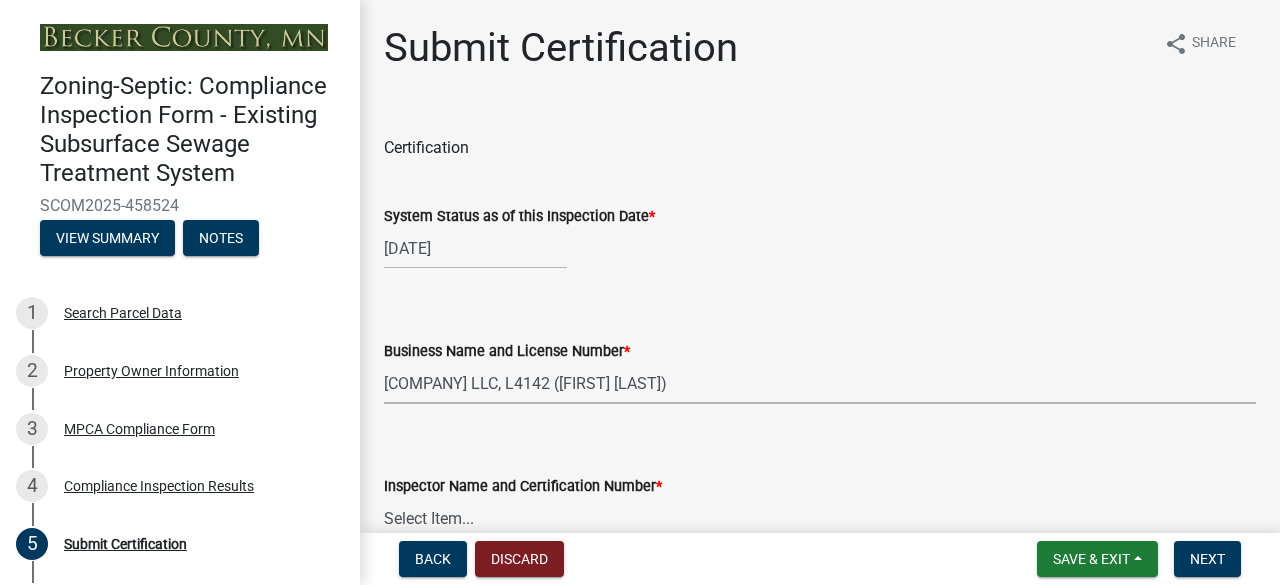 click on "Select Item...   OTHER – Not listed (please add in next field and we will add to our list)   A-1 Septic Service & Excavating LLC, L2029 ([FIRST] [LAST])   Anderson On-Site, L634 ([FIRST] [LAST])   Crescent Septic Services LLC, L4224 ([FIRST] [LAST])   Crescent Septic Services LLC L4224 ([FIRST] [LAST])   Cubed B LLC, L4142 ([FIRST] [LAST])   Darryl Bergstrom Backhoe Services, L478 ([FIRST] [LAST]   Dewey’s Septic Service LLC, L2884 ( Apprentice [FIRST] [LAST] )   Don Umthun, L1867 ([FIRST] [LAST])   Hough Inc of Detroit Lakes, L770 ([FIRST] [LAST])   JenCo Services, LLC, L4041 ([FIRST] [LAST])   Northland Septic Maintenance Inc, L549   Ohm Excavating LLC, L4034 ([FIRST] [LAST])   [FIRST] [LAST], L2982 ([FIRST] [LAST])   Racer Construction Inc, L2122 ([FIRST] [LAST])   Renner Excavating LLC, L2567 ([FIRST] [LAST])   Schuller's Septic Solutions, L2945 ([FIRST] [LAST])   Scott's Septic Services LLC, L3947 ([FIRST] [LAST])   Stenger Excavating LLC, L553 ([FIRST] [LAST])   Thelen’s Excavating Inc, L534 ([FIRST] [LAST], Sr)" at bounding box center (820, 383) 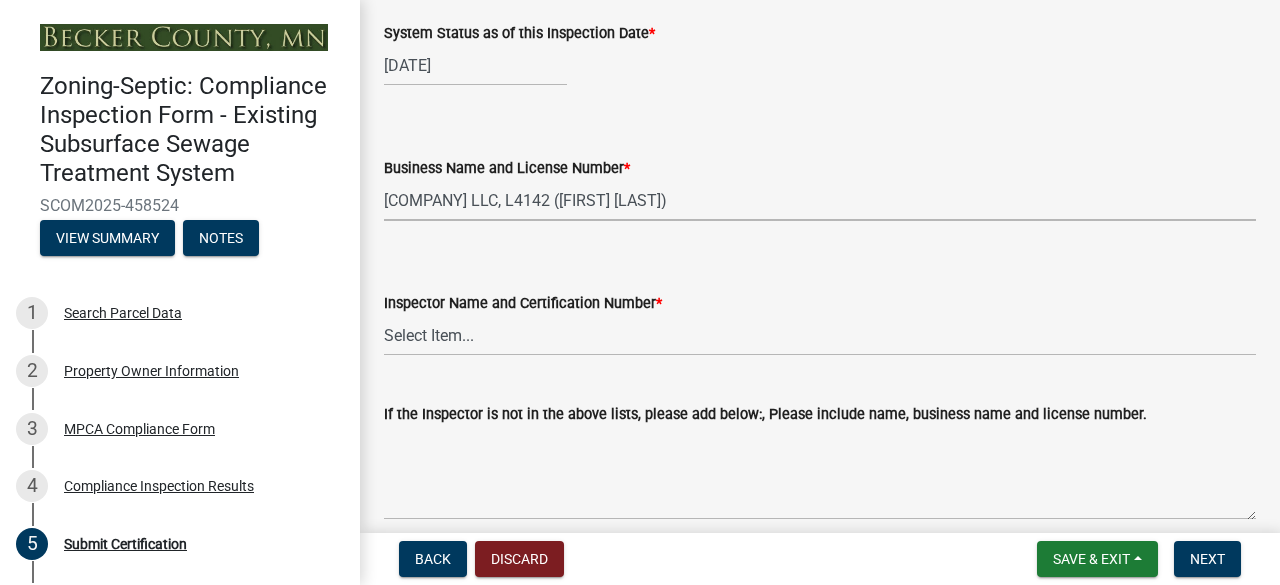 scroll, scrollTop: 200, scrollLeft: 0, axis: vertical 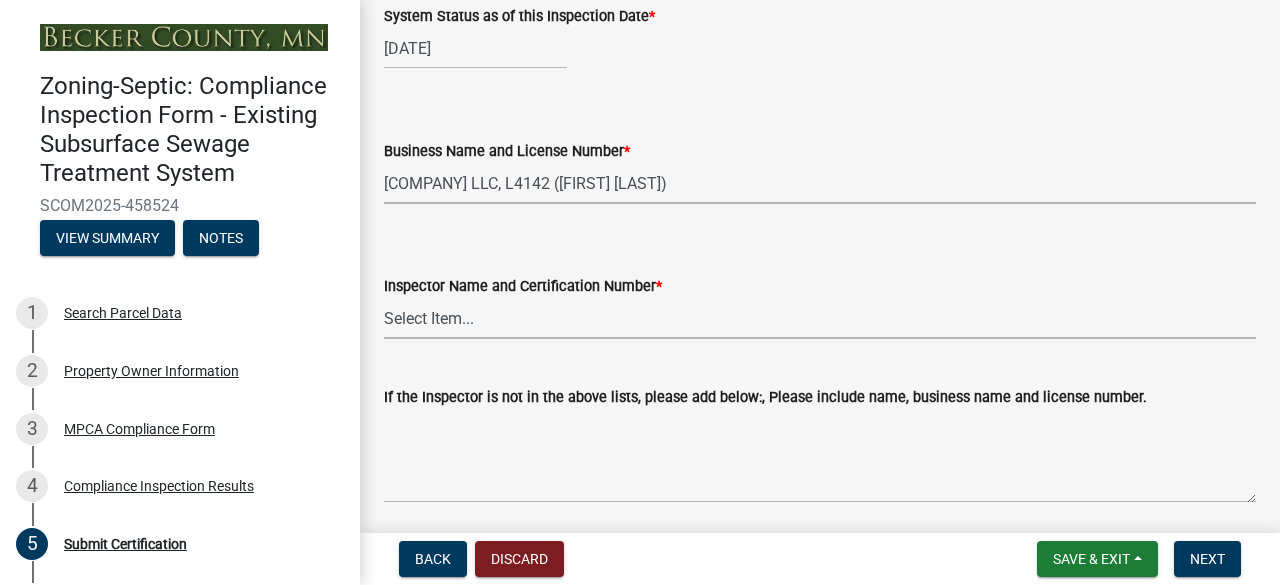click on "Select Item... OTHER – Not listed (please add in next field and we will add to our list) [FIRST] [LAST], C3044 [FIRST] [LAST] , C2779 [FIRST] [LAST], C8571 [FIRST] [LAST], C2890 [FIRST] [LAST], C2006 [FIRST] [LAST], C2520 [FIRST] [LAST], C1138 [FIRST] [LAST], C2228 [FIRST] [LAST], C742 [FIRST] [LAST], C1202 [FIRST] [LAST], C7202 [FIRST] [LAST], C3332 [FIRST] [LAST], C2042 [FIRST] [LAST], C8115 [FIRST] [LAST], C1444 [FIRST] [LAST], C3206 [FIRST] [LAST], C5663 [FIRST] [LAST], C7526 [FIRST] [LAST], Sr., C960 [FIRST] [LAST], C4549 [FIRST] [LAST], C4632 [FIRST] [LAST], C3433 [FIRST] [LAST], C5775 [FIRST] [LAST], C6463 [FIRST] [LAST], C1835 [FIRST] [LAST], C732" at bounding box center (820, 318) 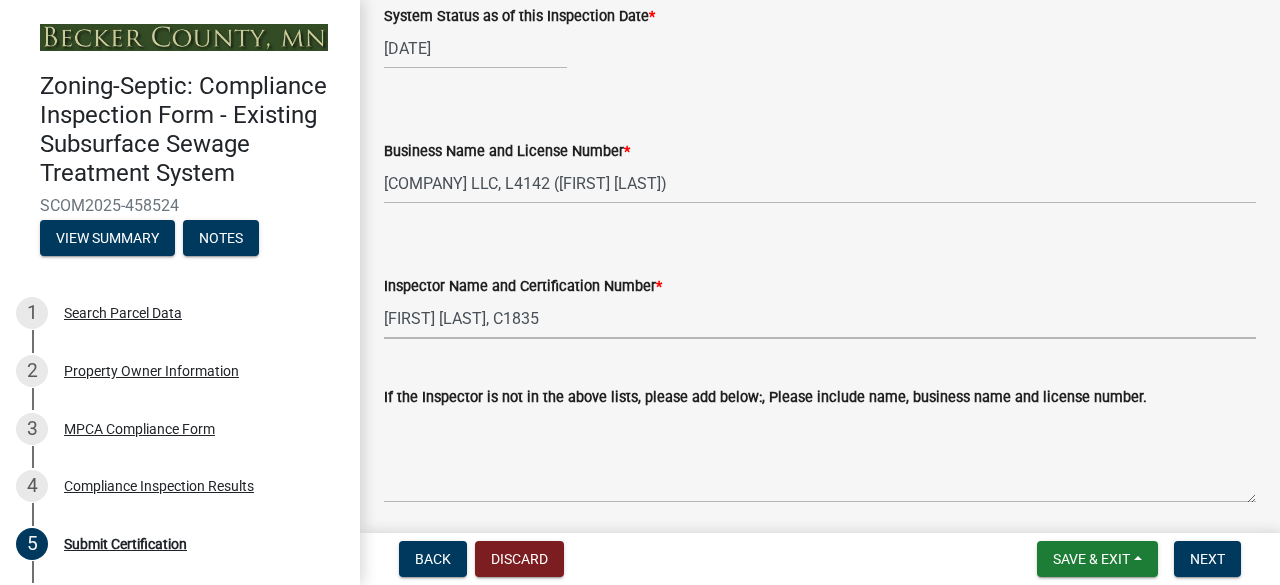 click on "Select Item... OTHER – Not listed (please add in next field and we will add to our list) [FIRST] [LAST], C3044 [FIRST] [LAST] , C2779 [FIRST] [LAST], C8571 [FIRST] [LAST], C2890 [FIRST] [LAST], C2006 [FIRST] [LAST], C2520 [FIRST] [LAST], C1138 [FIRST] [LAST], C2228 [FIRST] [LAST], C742 [FIRST] [LAST], C1202 [FIRST] [LAST], C7202 [FIRST] [LAST], C3332 [FIRST] [LAST], C2042 [FIRST] [LAST], C8115 [FIRST] [LAST], C1444 [FIRST] [LAST], C3206 [FIRST] [LAST], C5663 [FIRST] [LAST], C7526 [FIRST] [LAST], Sr., C960 [FIRST] [LAST], C4549 [FIRST] [LAST], C4632 [FIRST] [LAST], C3433 [FIRST] [LAST], C5775 [FIRST] [LAST], C6463 [FIRST] [LAST], C1835 [FIRST] [LAST], C732" at bounding box center (820, 318) 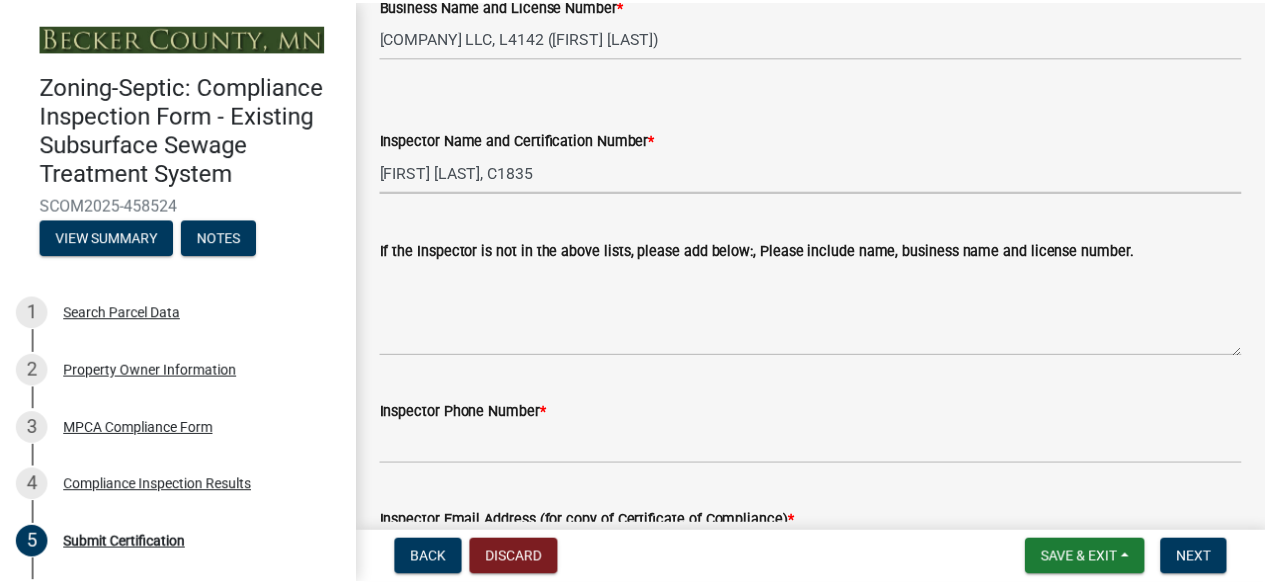 scroll, scrollTop: 400, scrollLeft: 0, axis: vertical 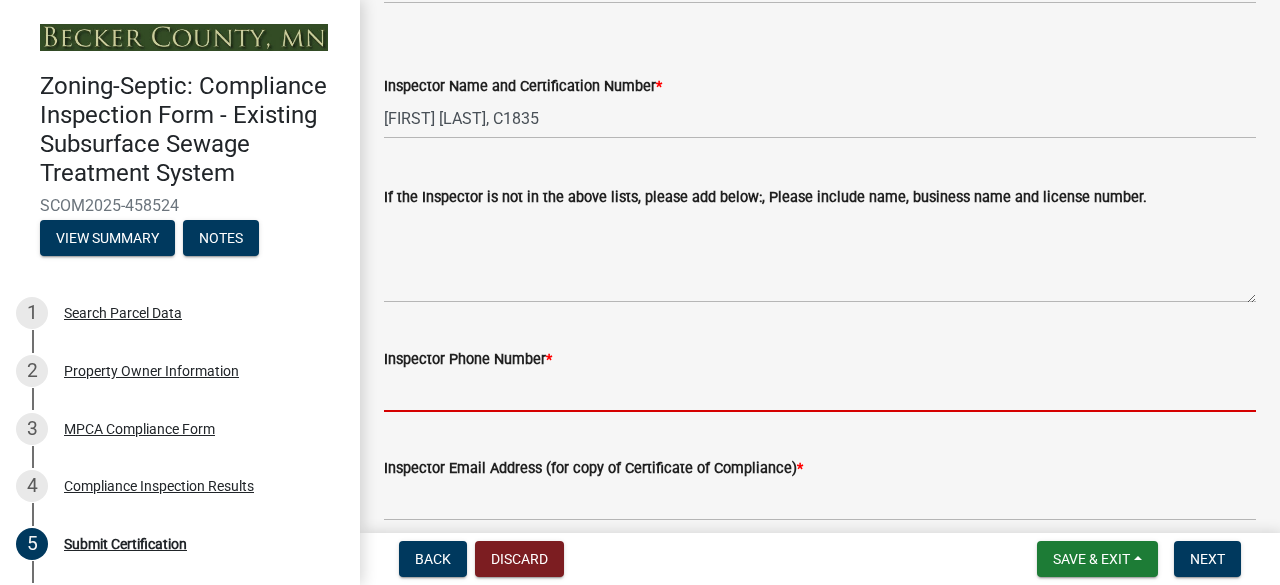 click on "Inspector Phone Number  *" at bounding box center [820, 391] 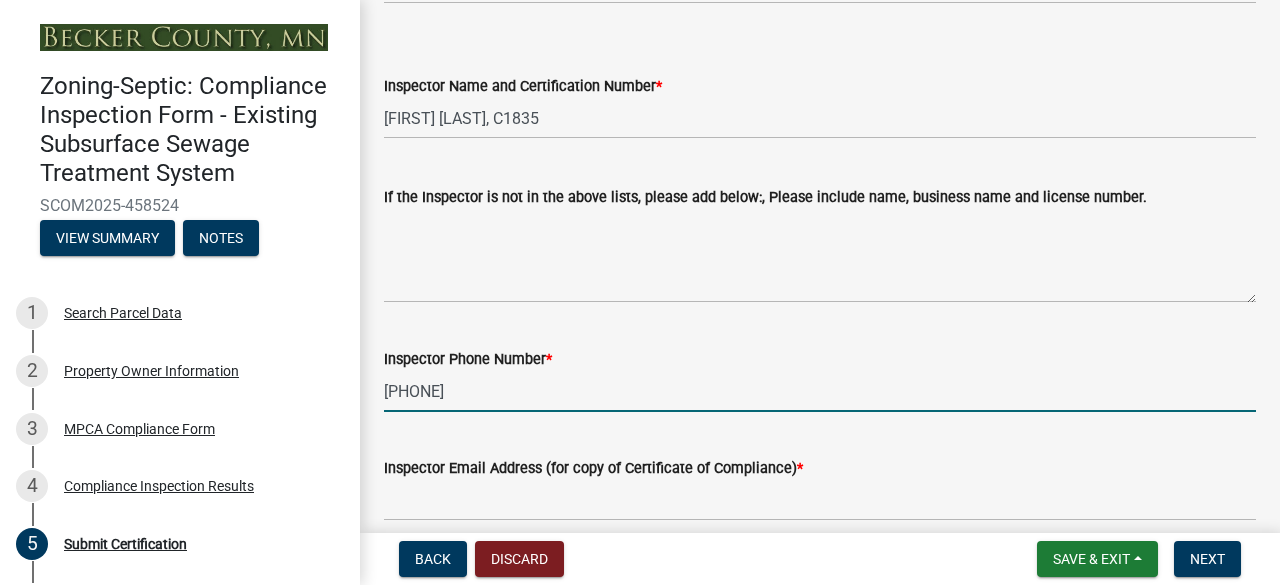 type on "[PHONE]" 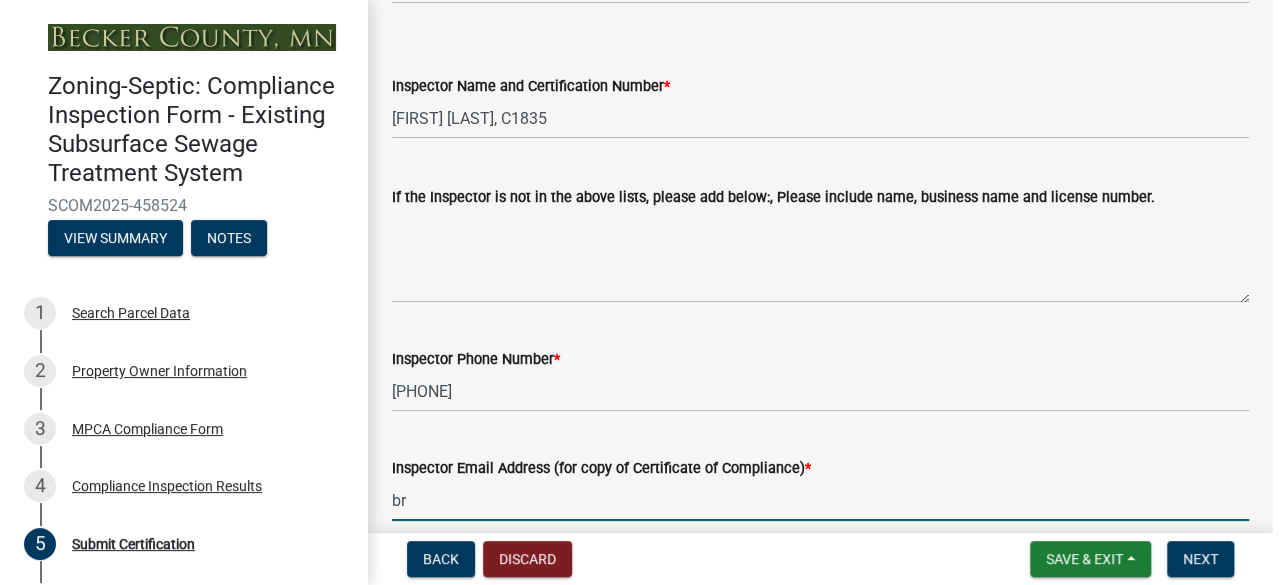 scroll, scrollTop: 0, scrollLeft: 0, axis: both 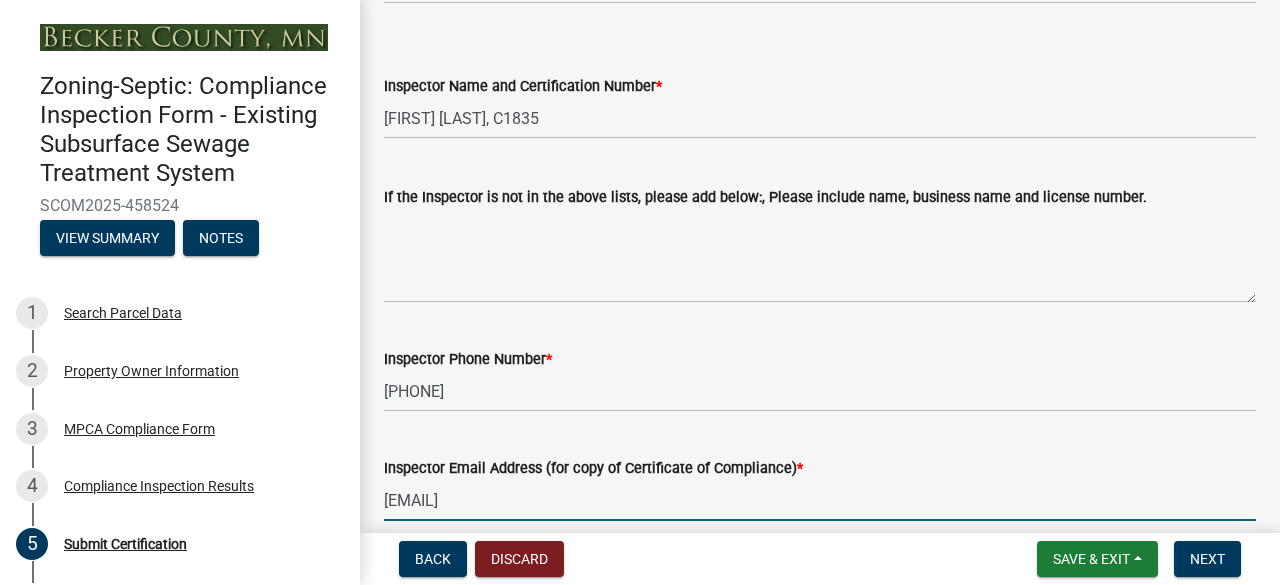 type on "[EMAIL]" 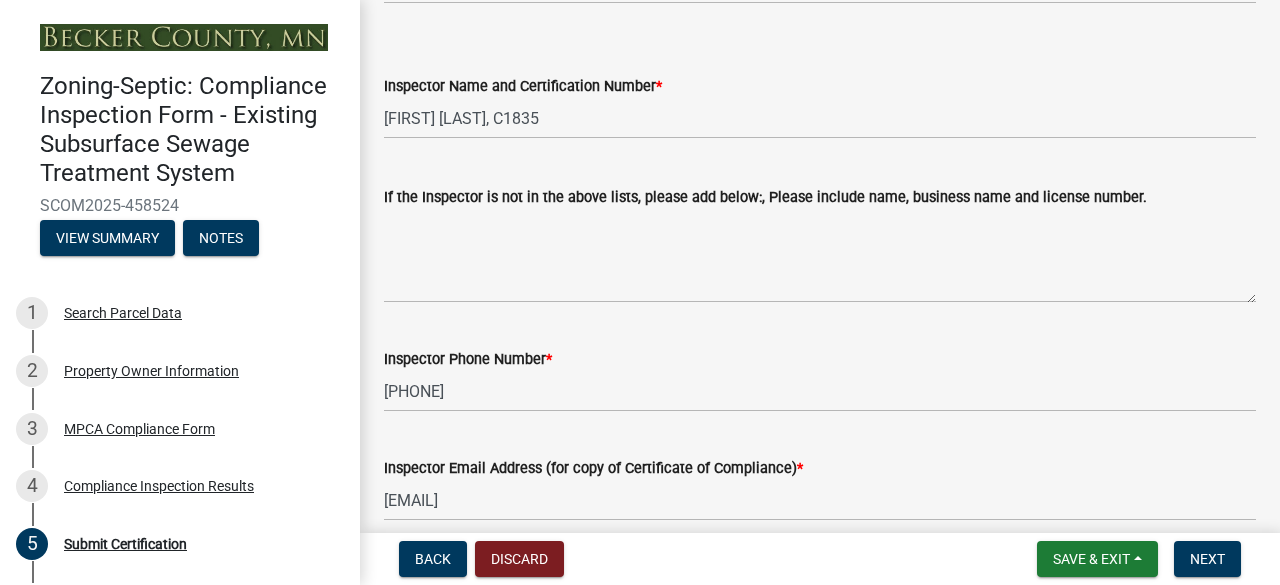 scroll, scrollTop: 738, scrollLeft: 0, axis: vertical 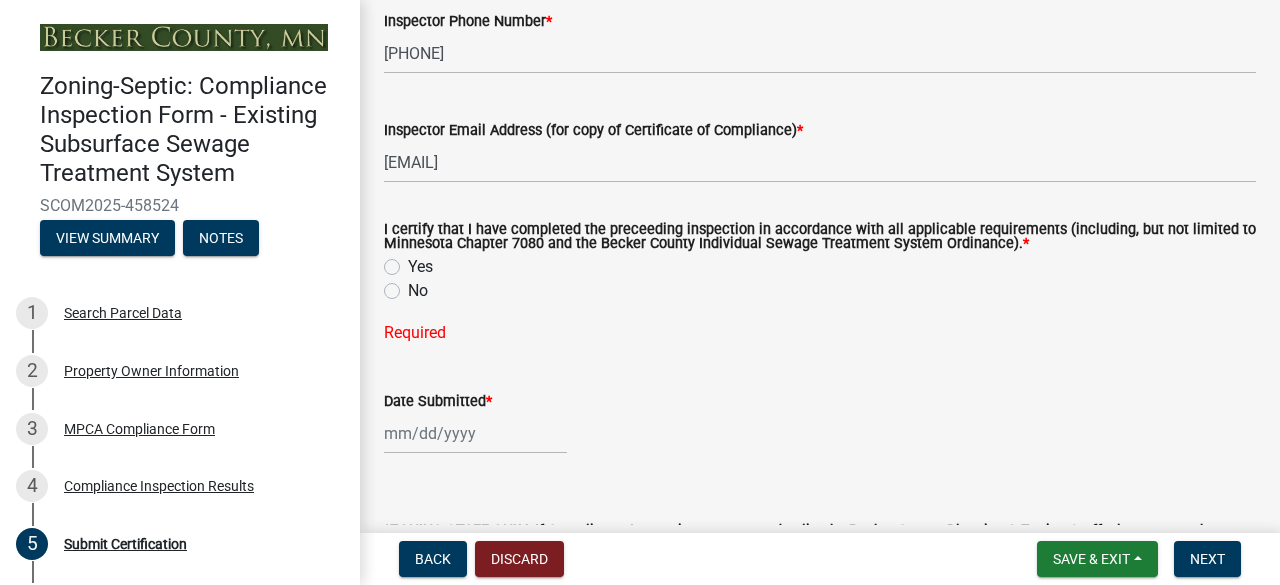 click on "Yes" 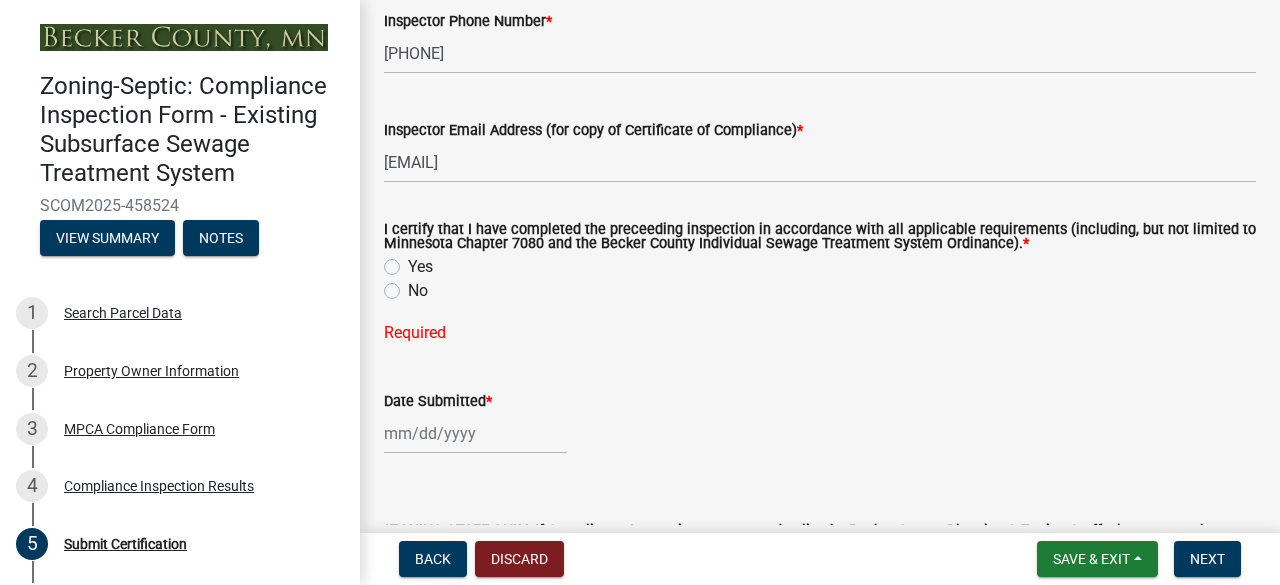 click on "Yes" 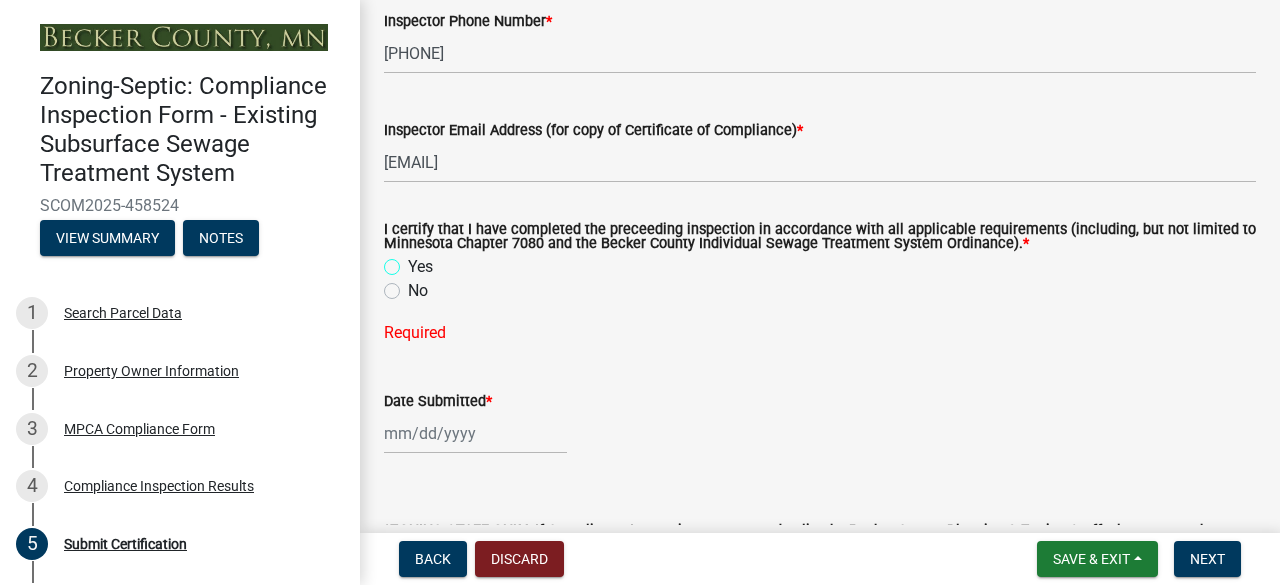 click on "Yes" at bounding box center [414, 261] 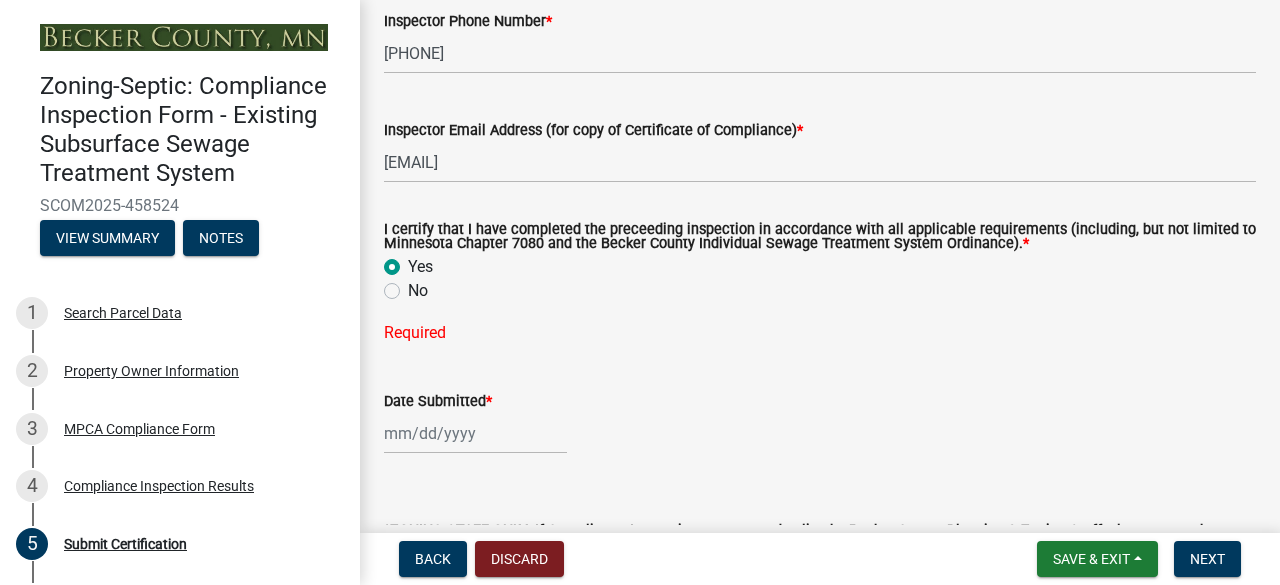 radio on "true" 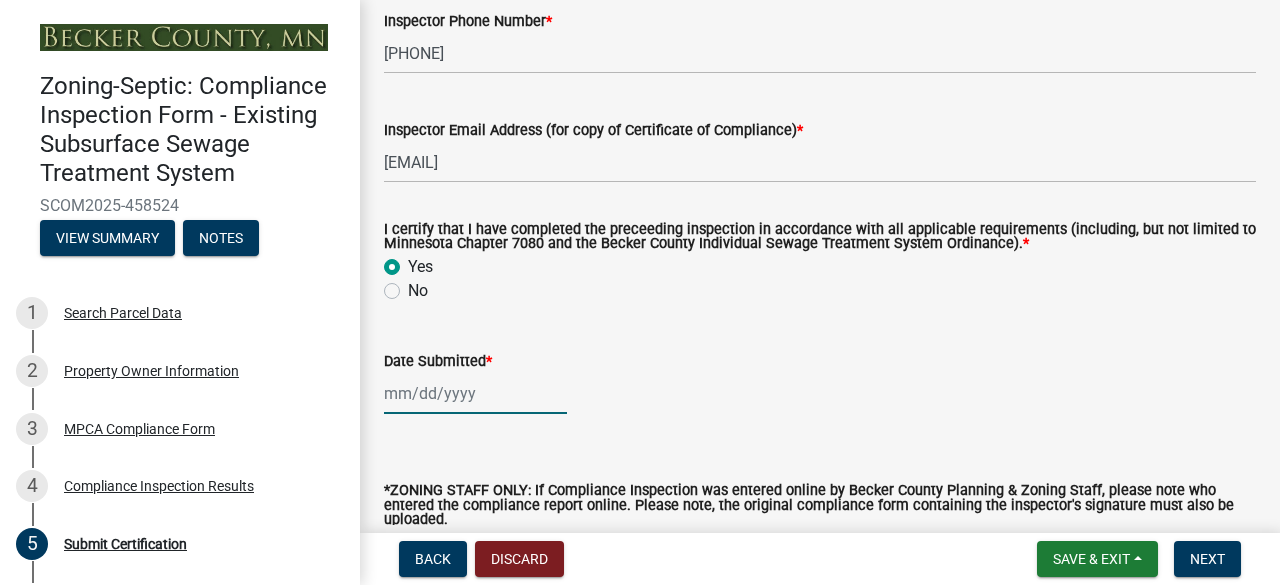 click 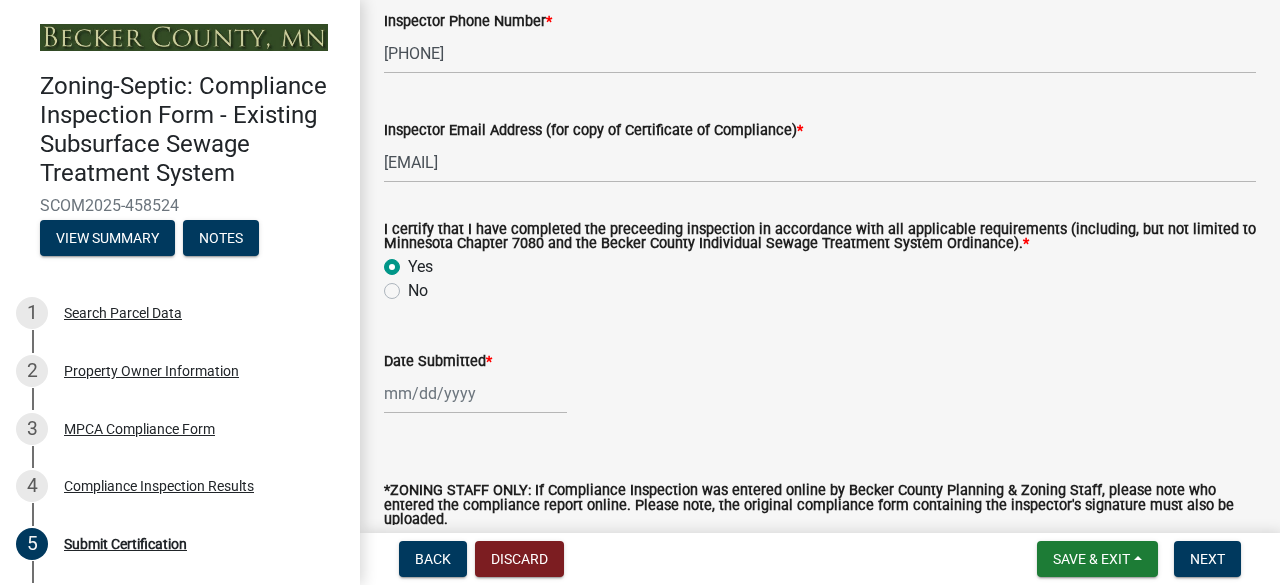 select on "8" 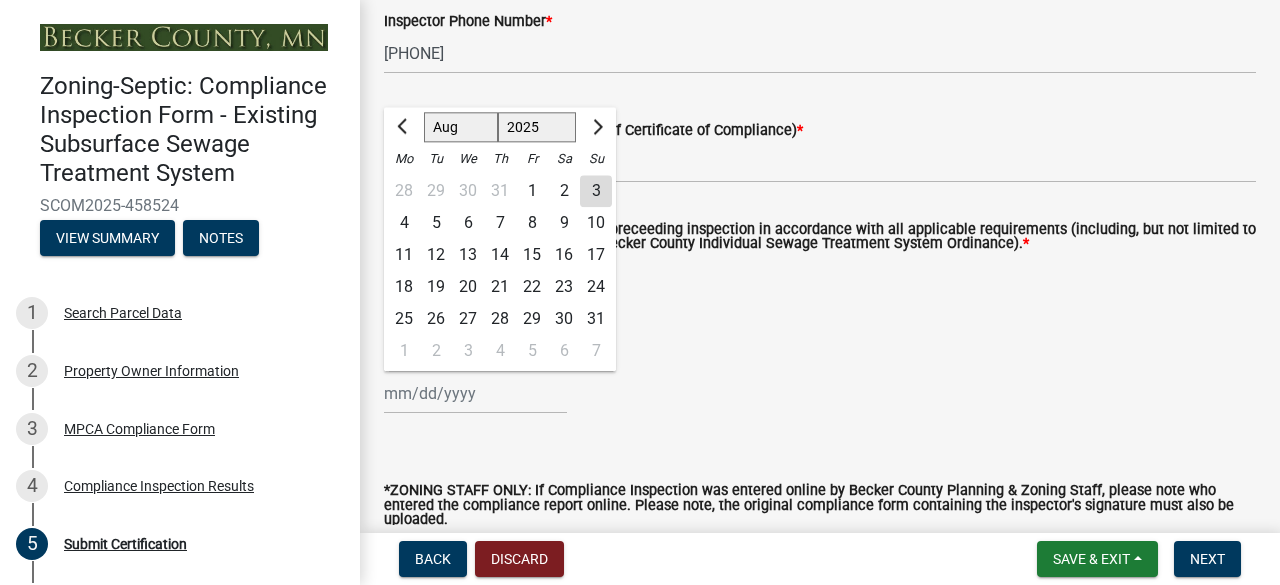 click on "3" 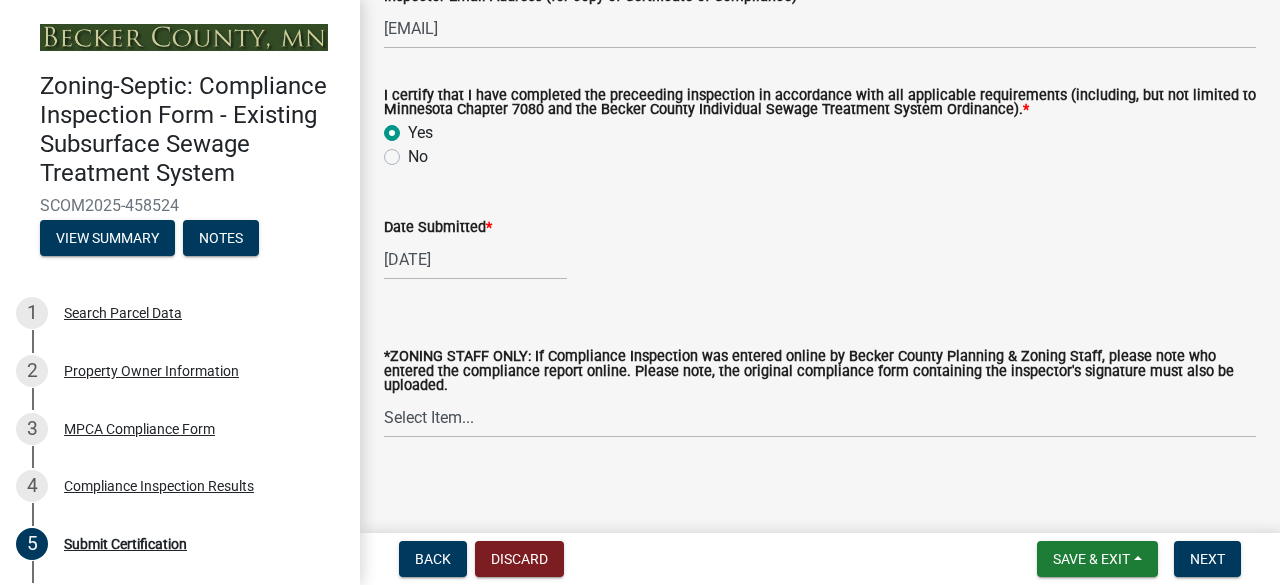 scroll, scrollTop: 882, scrollLeft: 0, axis: vertical 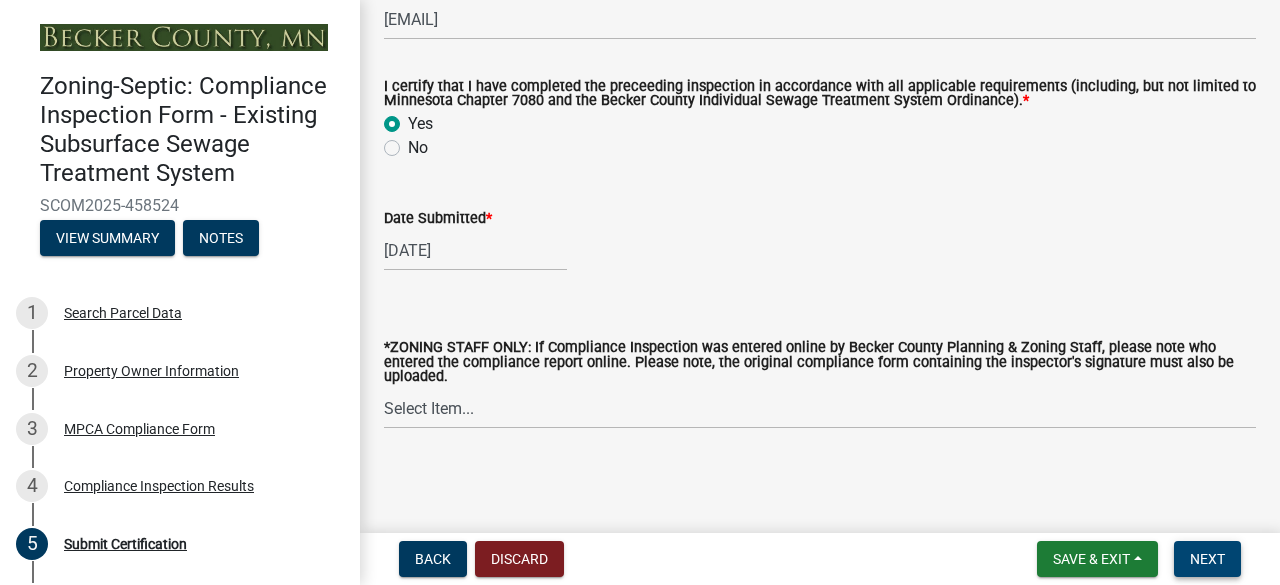 click on "Next" at bounding box center [1207, 559] 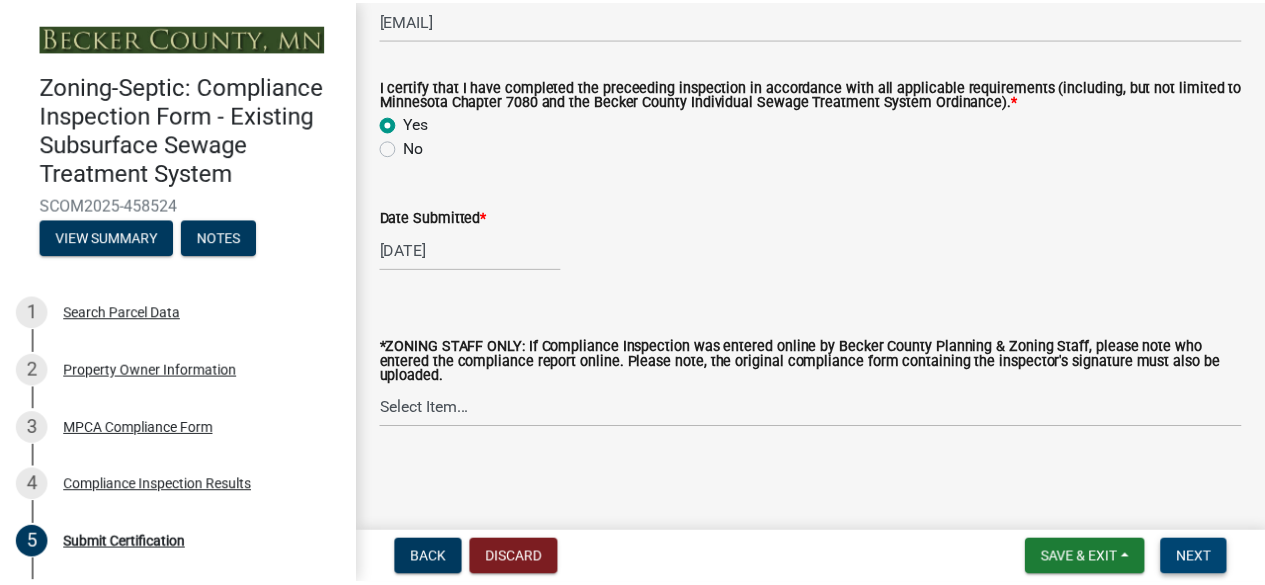 scroll, scrollTop: 0, scrollLeft: 0, axis: both 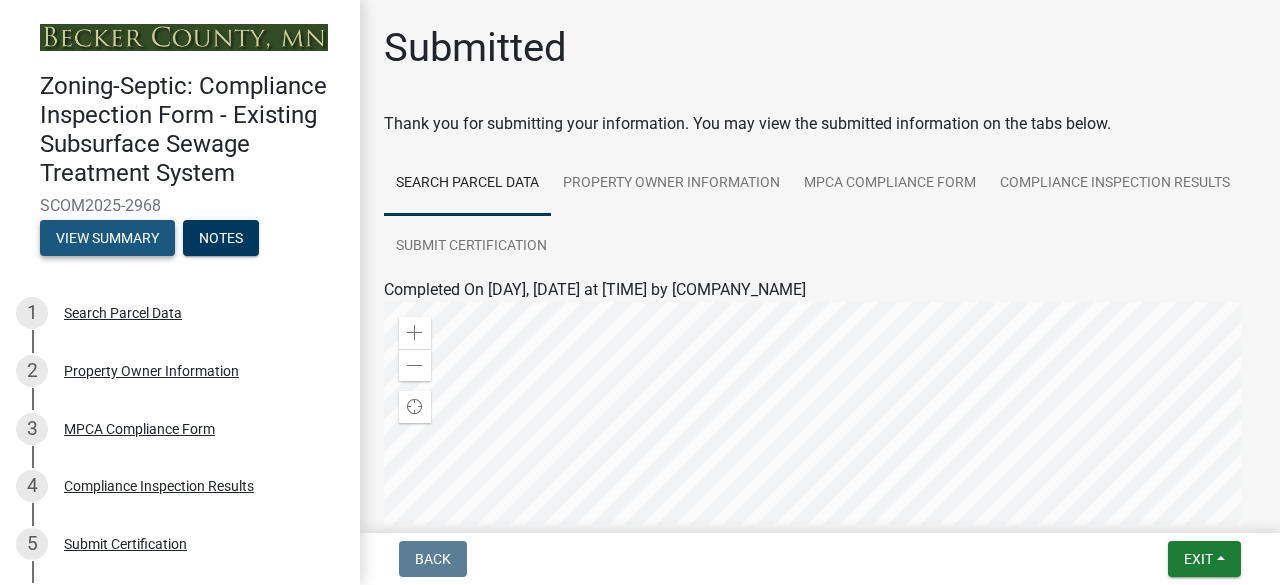 click on "View Summary" at bounding box center [107, 238] 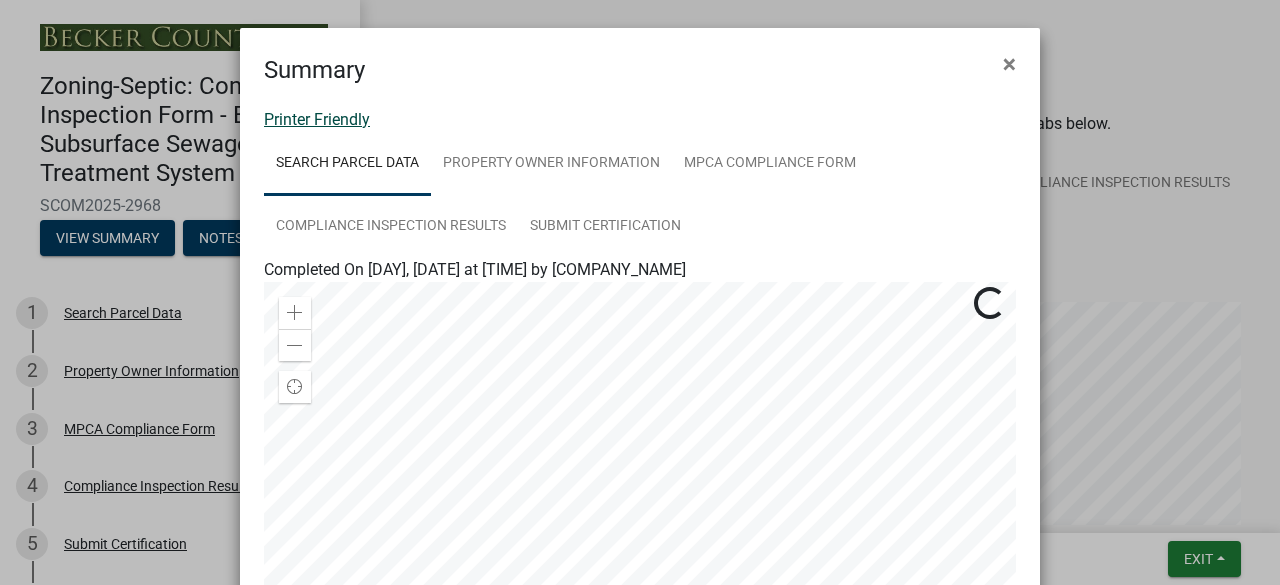 click on "Printer Friendly" 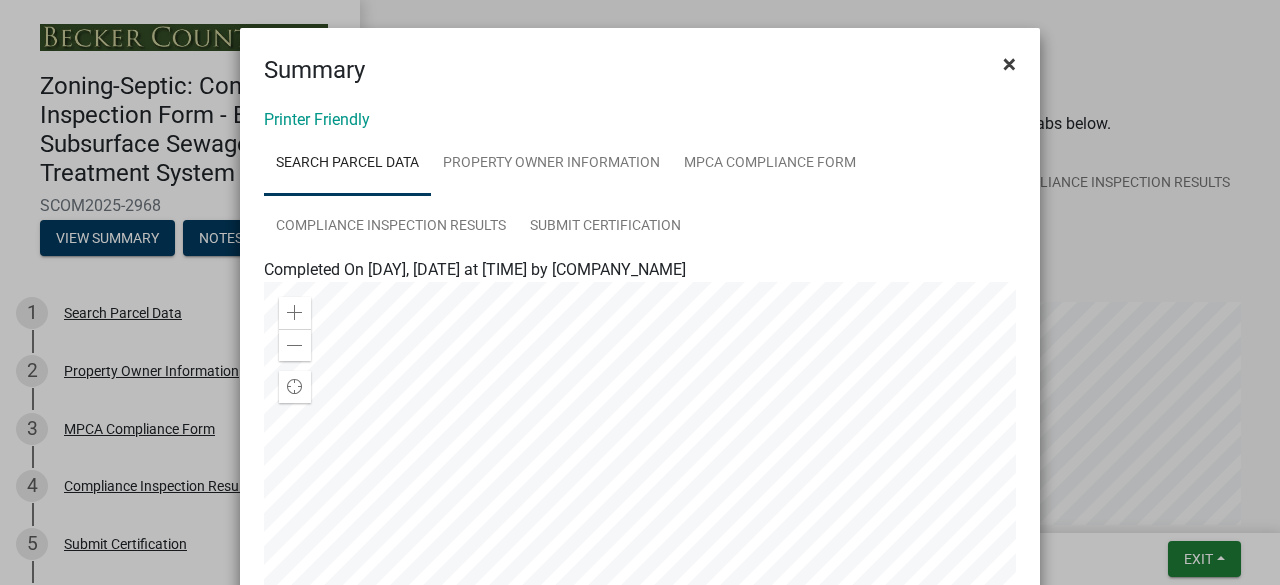 click on "×" 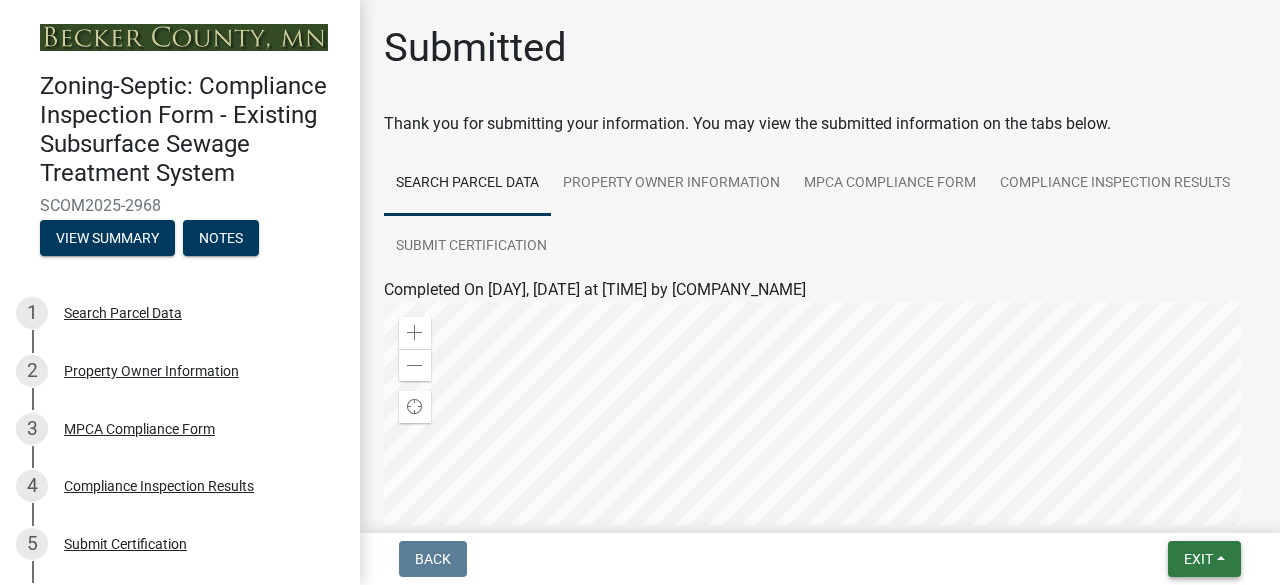 click on "Exit" at bounding box center (1198, 559) 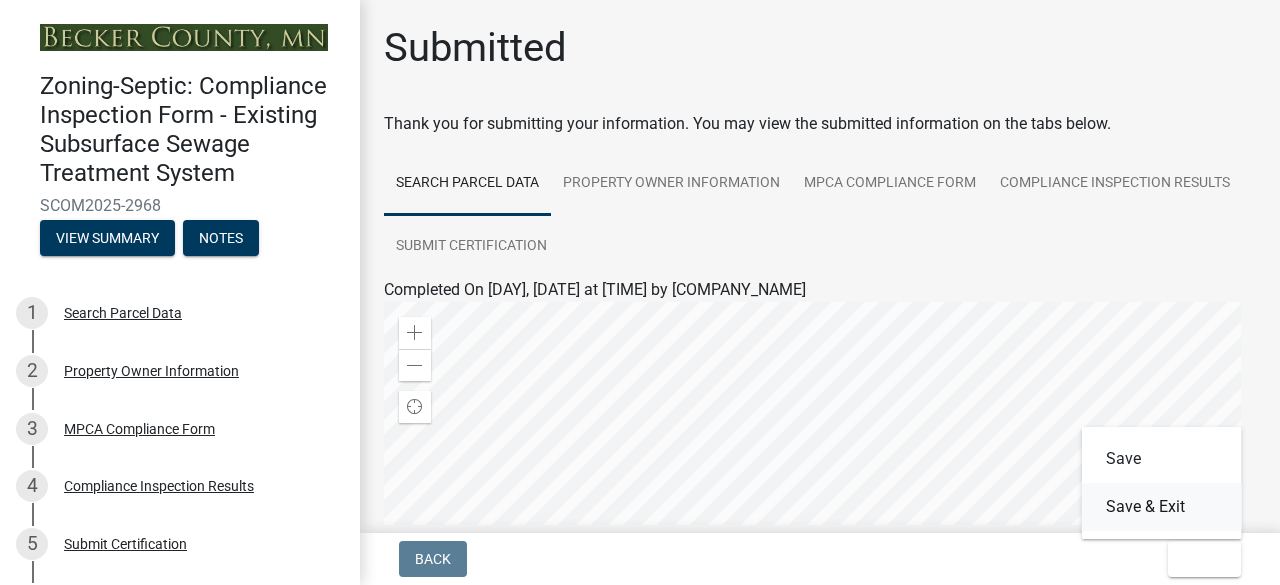 click on "Save & Exit" at bounding box center (1162, 507) 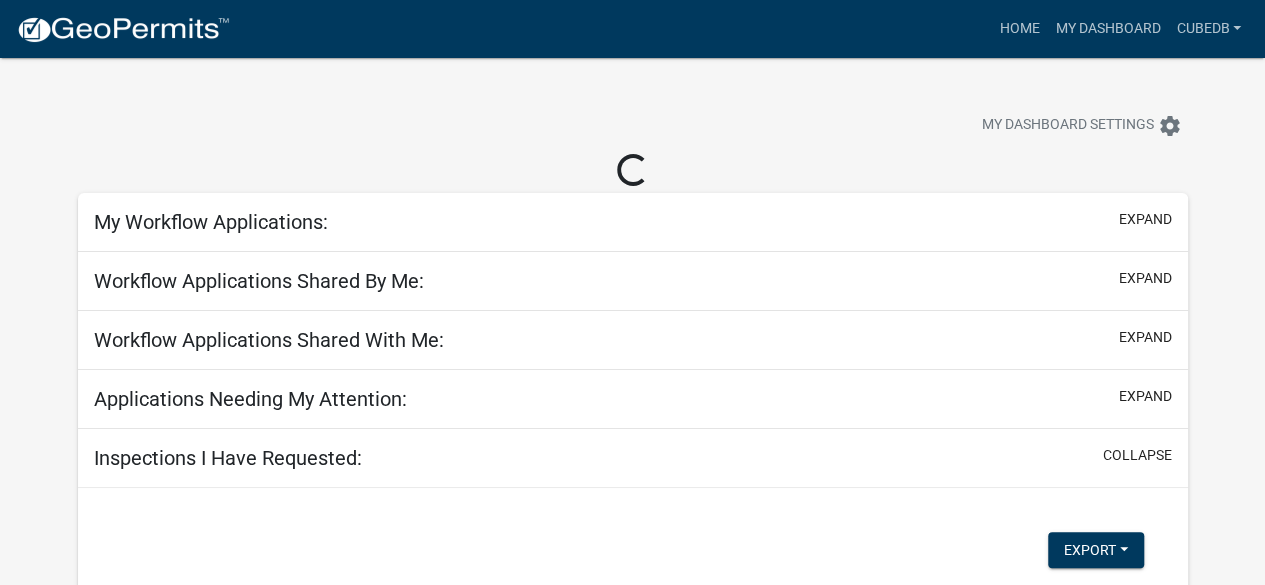 select on "3: 100" 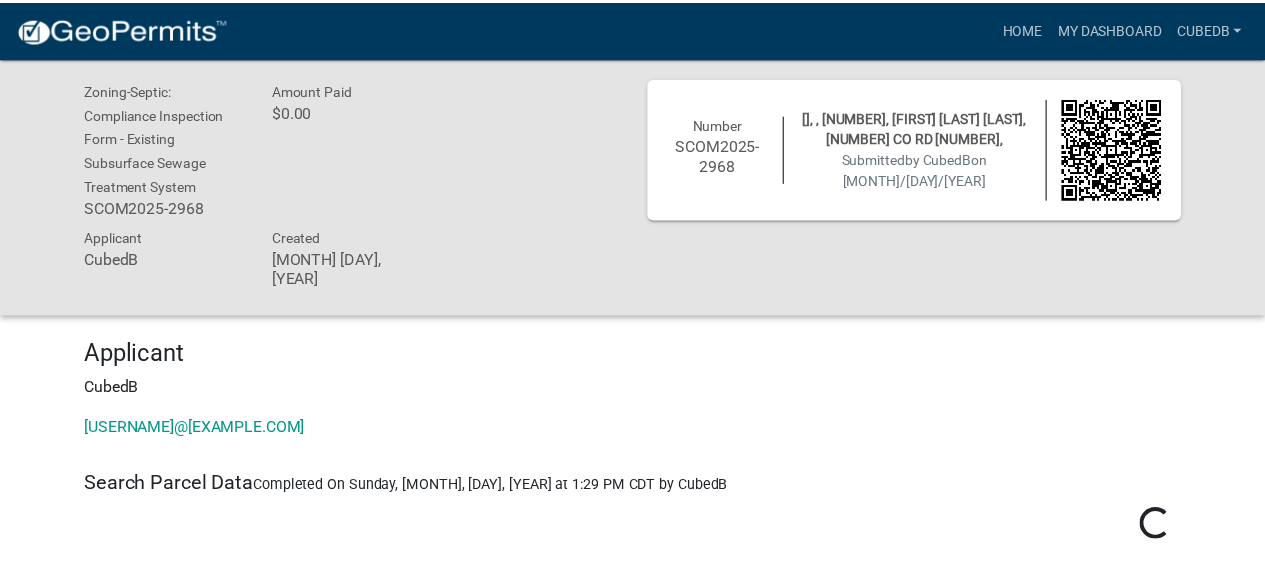 scroll, scrollTop: 0, scrollLeft: 0, axis: both 